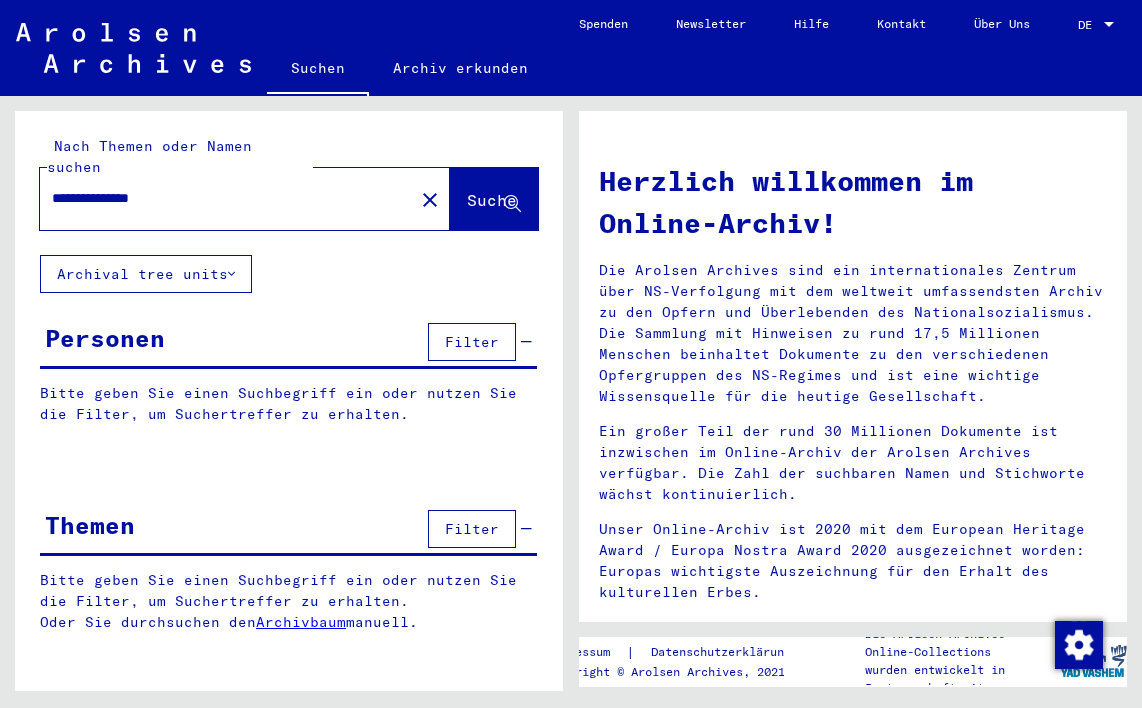 scroll, scrollTop: 0, scrollLeft: 0, axis: both 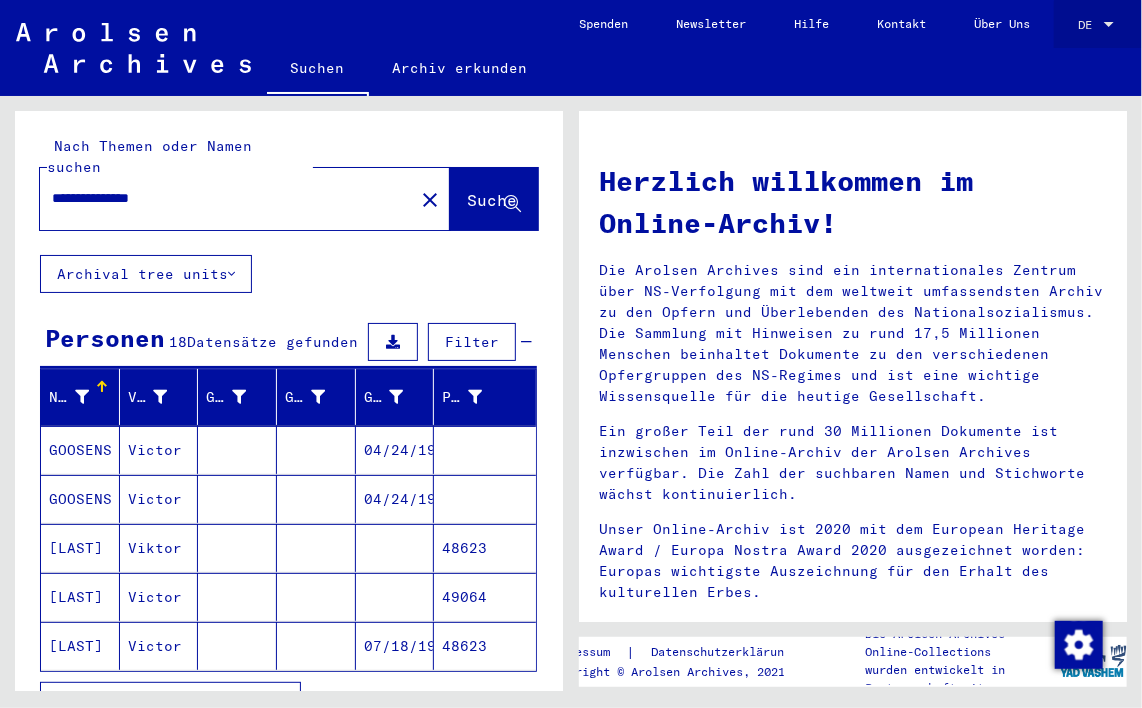 click on "DE" at bounding box center (1089, 25) 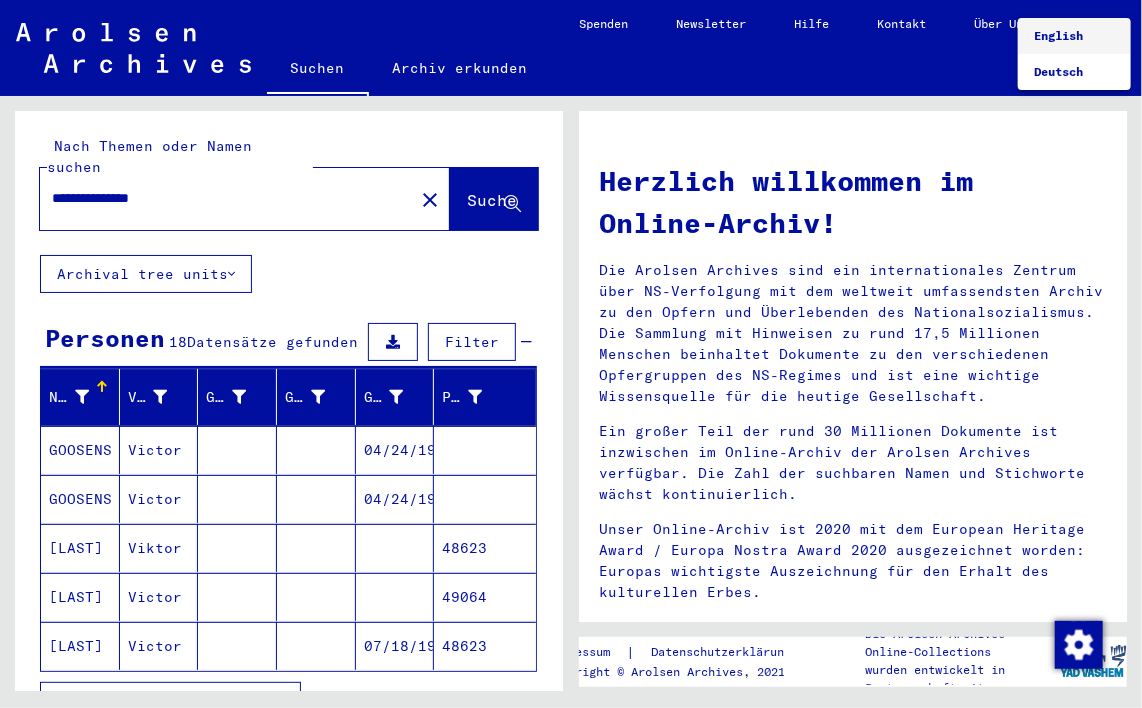 click on "English" at bounding box center (1058, 35) 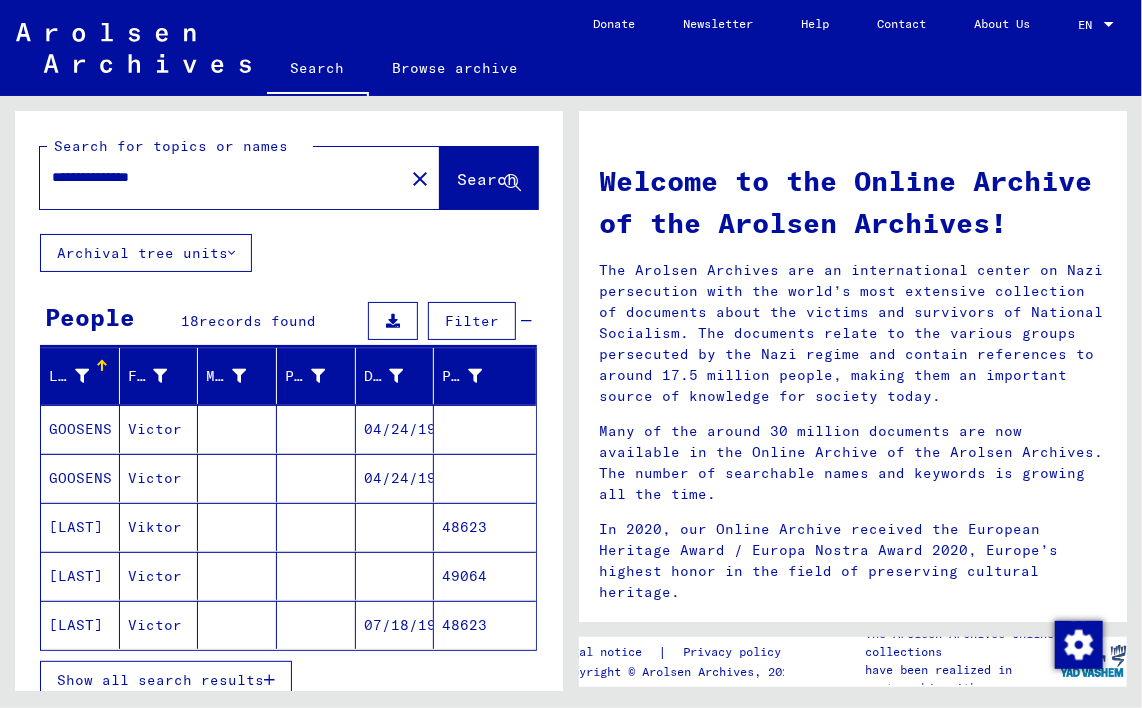 click on "07/18/1927" 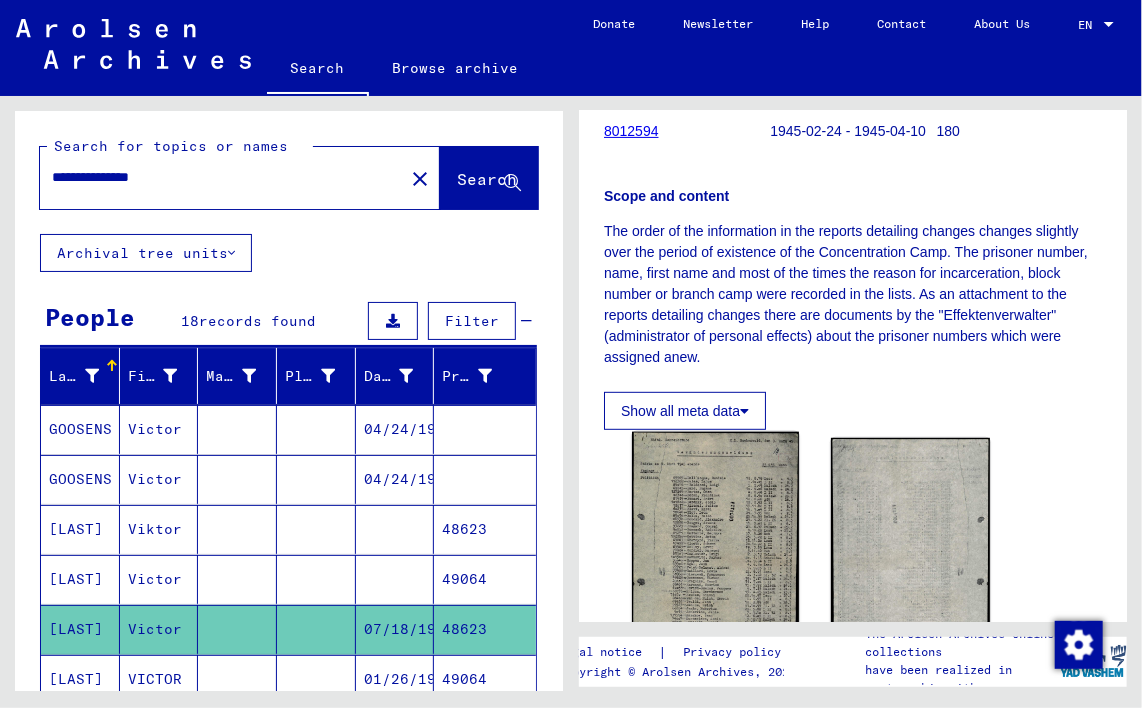 scroll, scrollTop: 300, scrollLeft: 0, axis: vertical 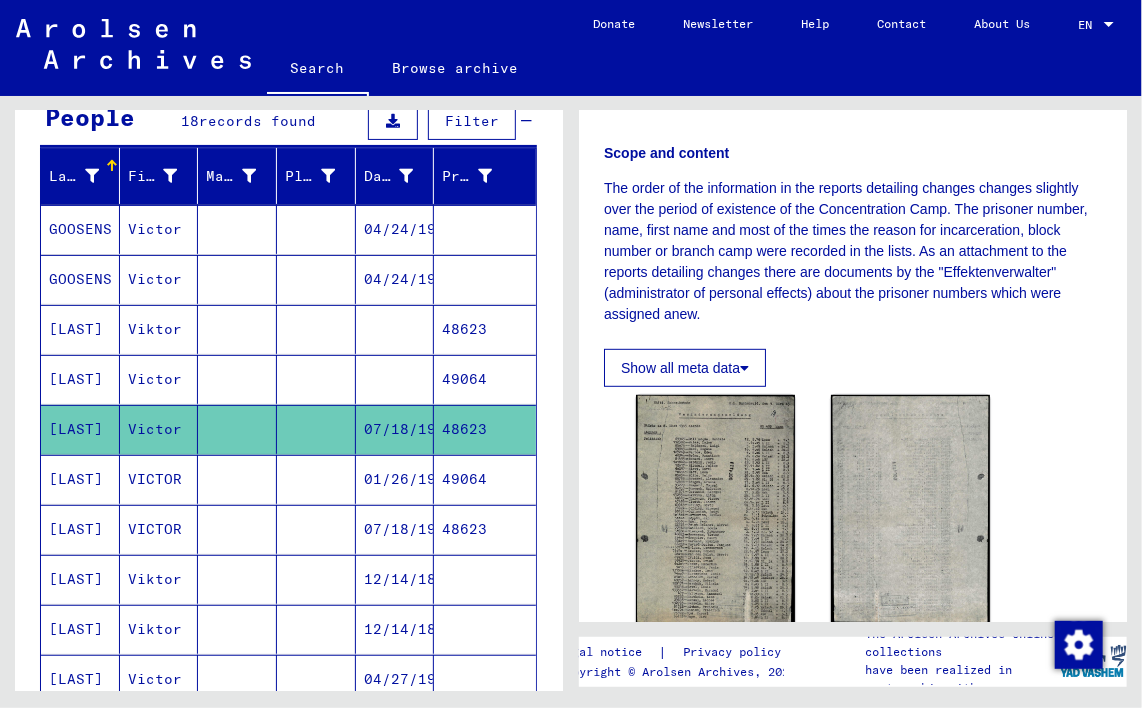 click on "01/26/1919" at bounding box center (395, 529) 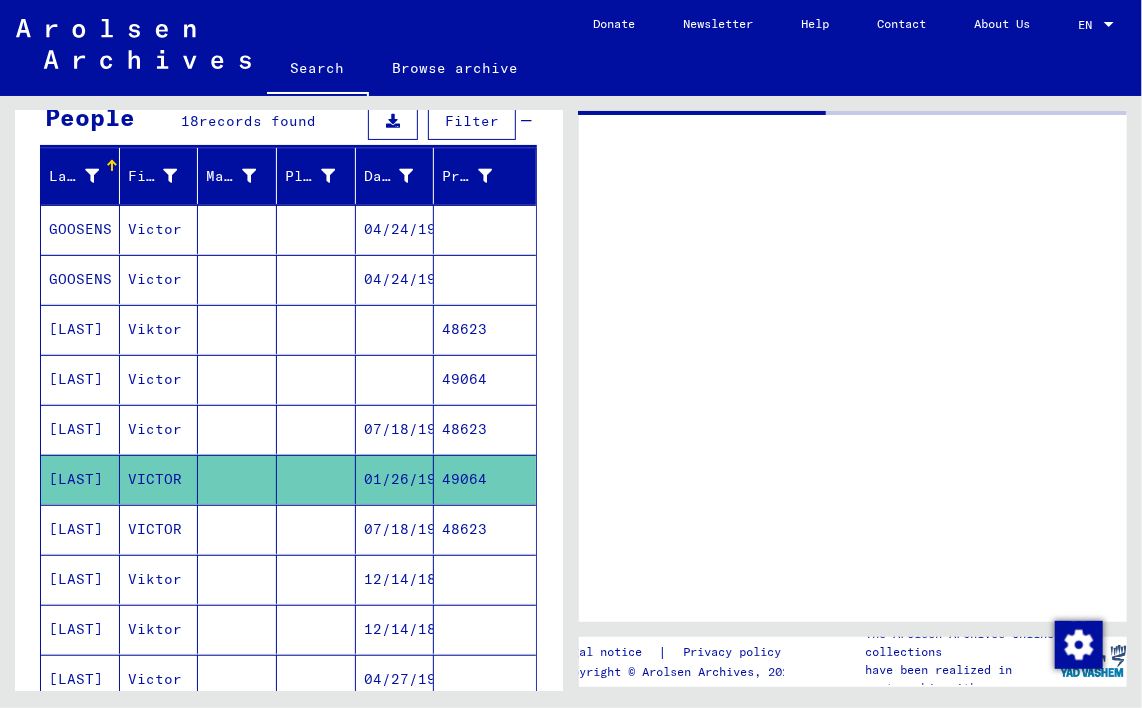 scroll, scrollTop: 0, scrollLeft: 0, axis: both 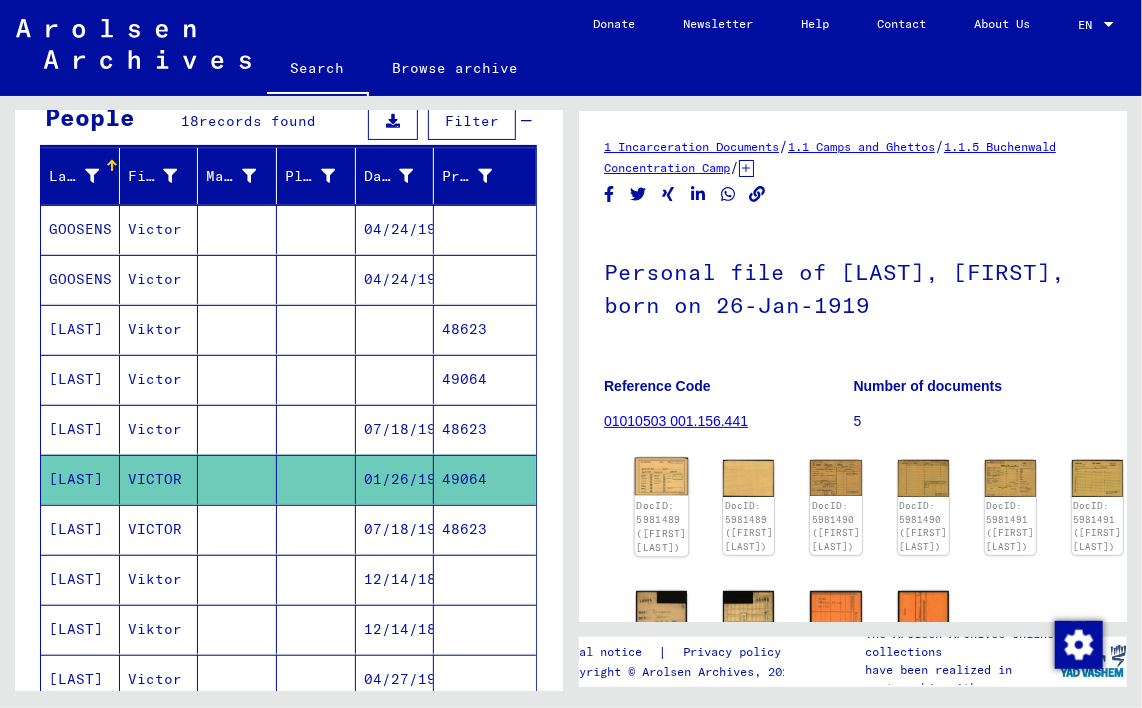 click 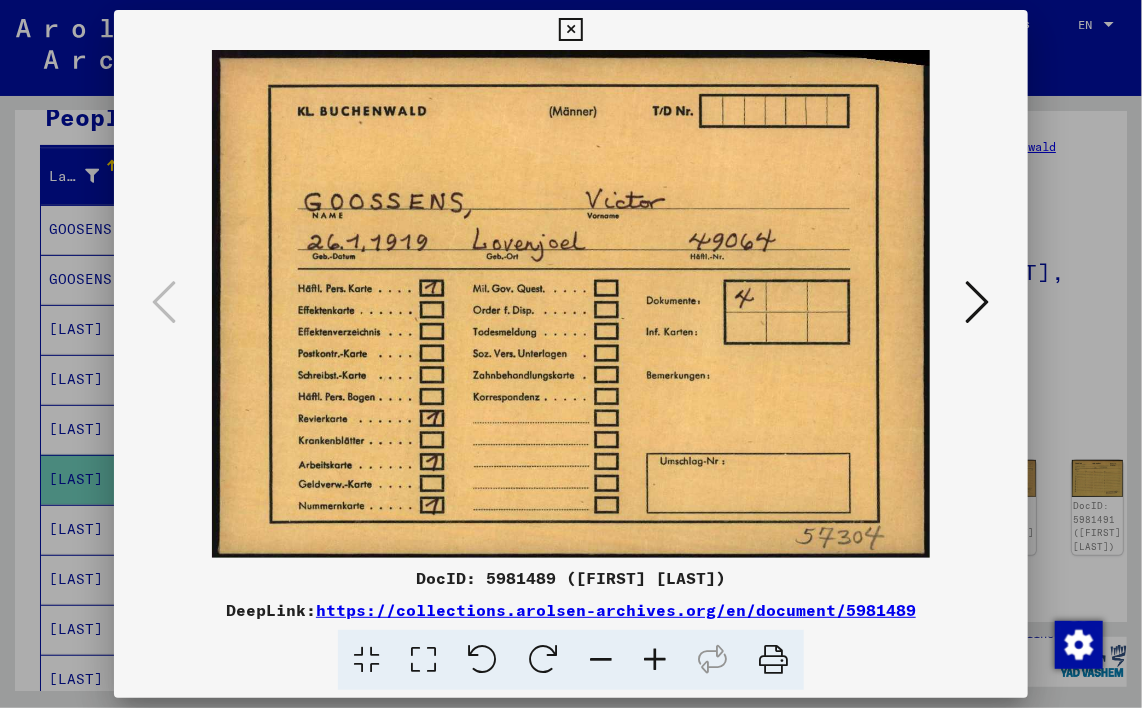click at bounding box center [978, 302] 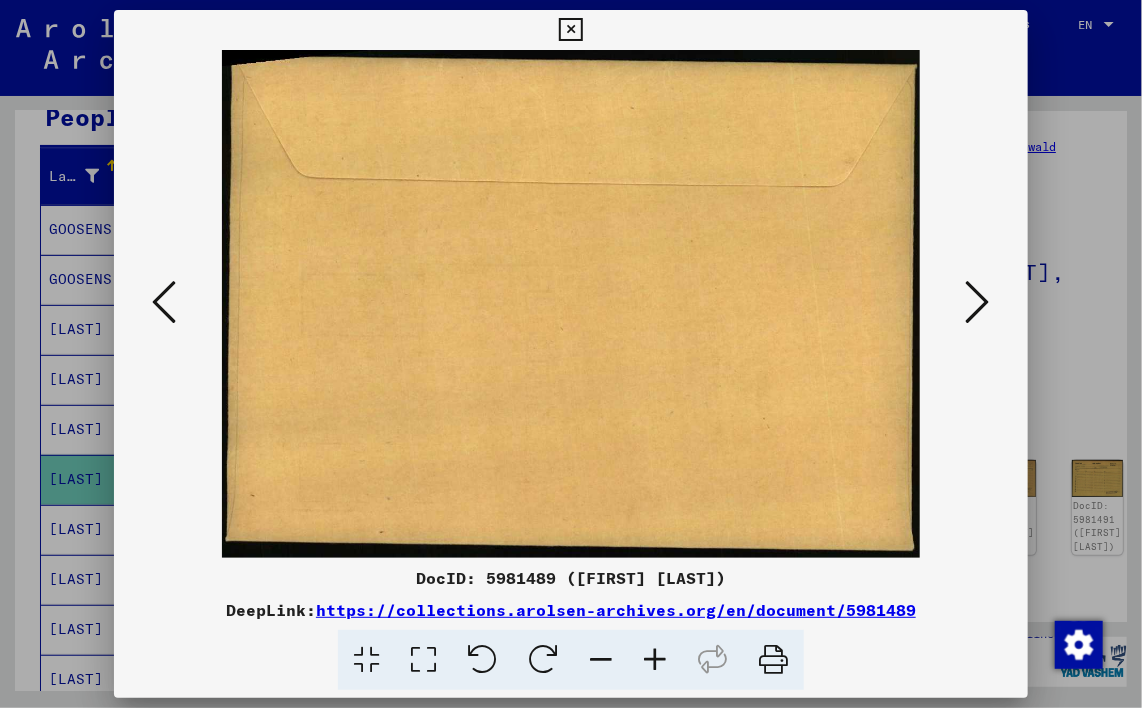 click at bounding box center [978, 302] 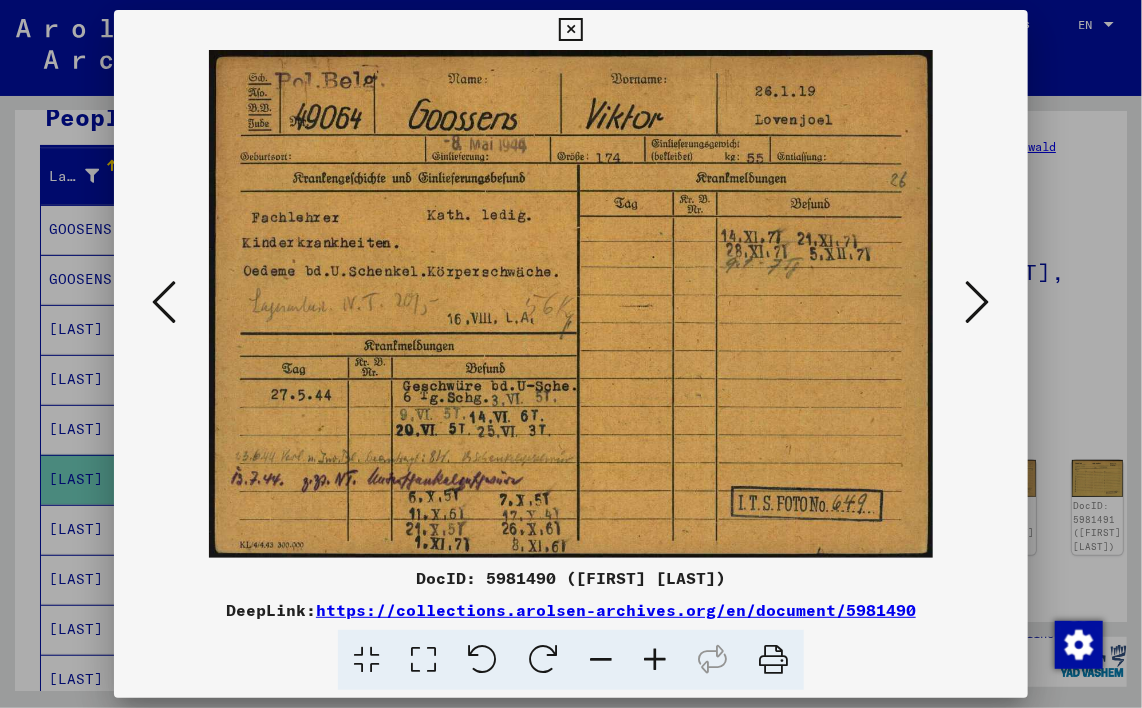 click at bounding box center (978, 302) 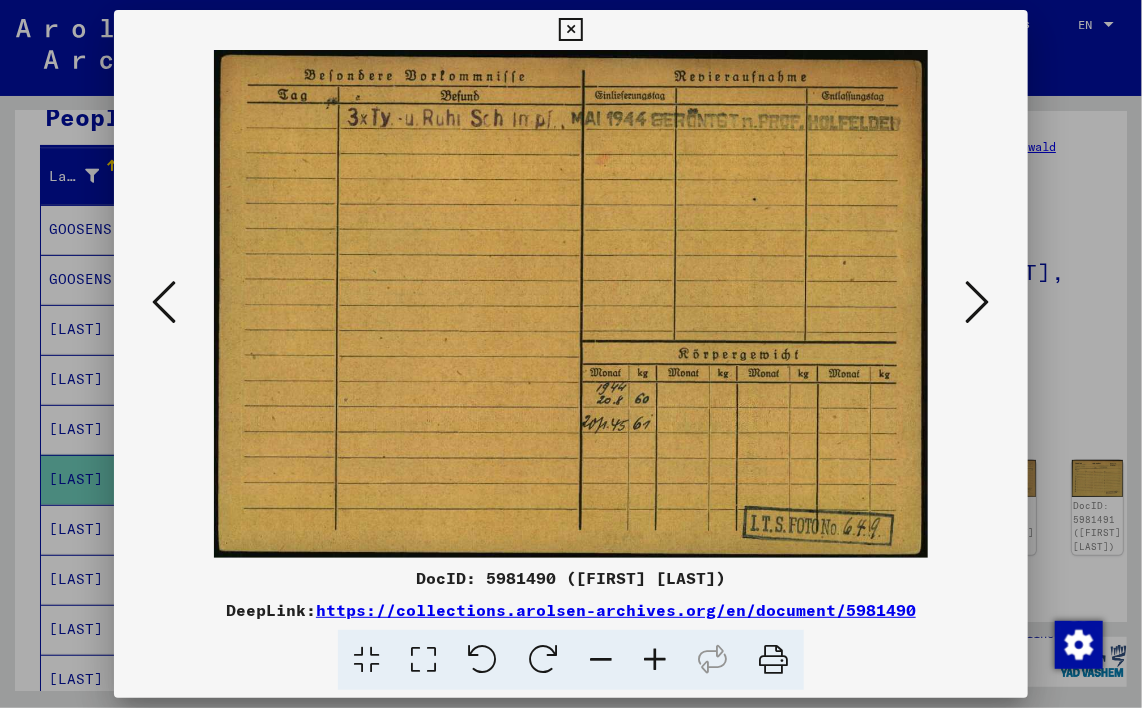 drag, startPoint x: 232, startPoint y: 314, endPoint x: 163, endPoint y: 308, distance: 69.260376 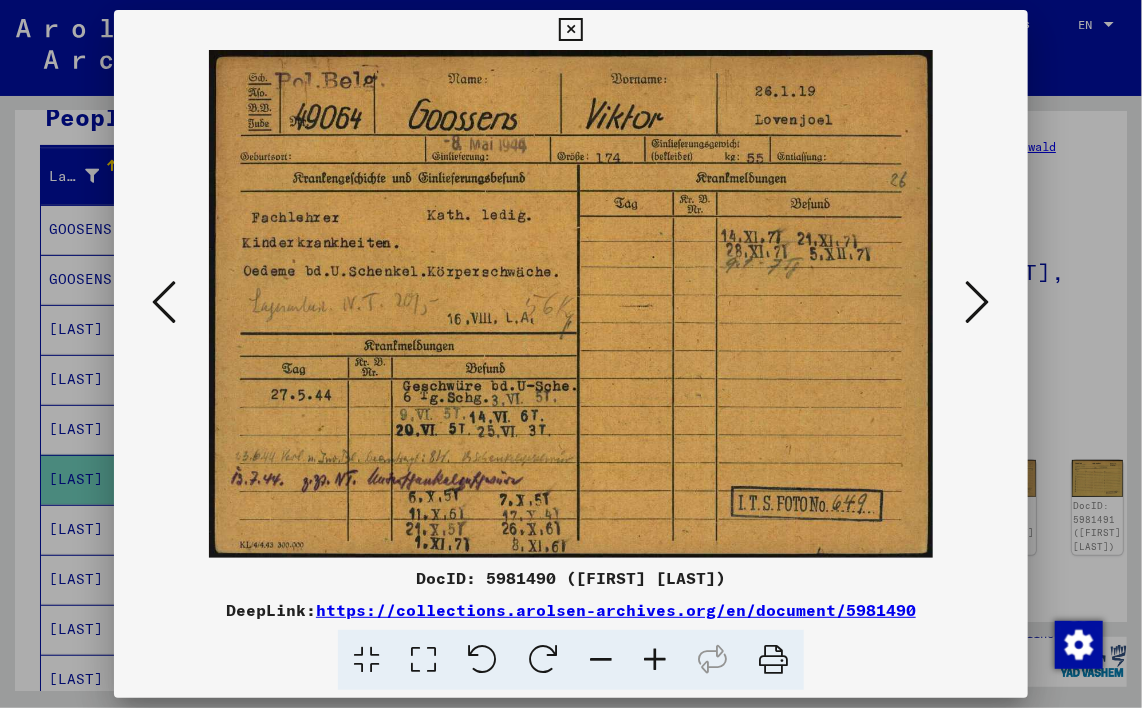 click at bounding box center [570, 30] 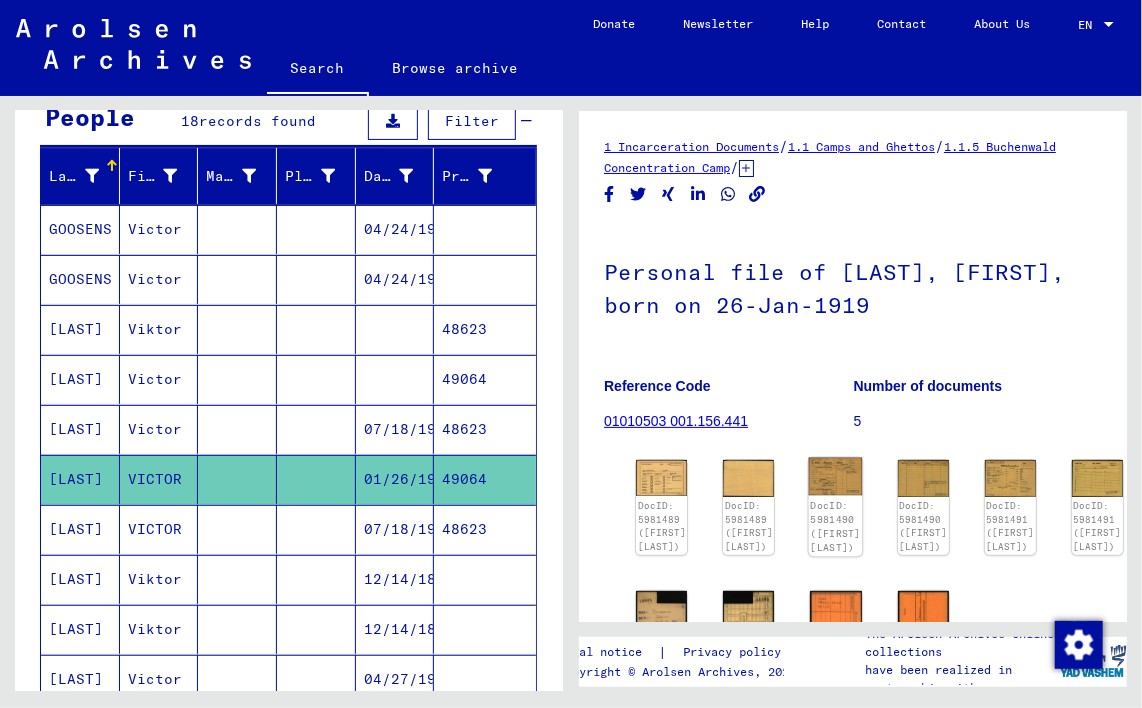 click 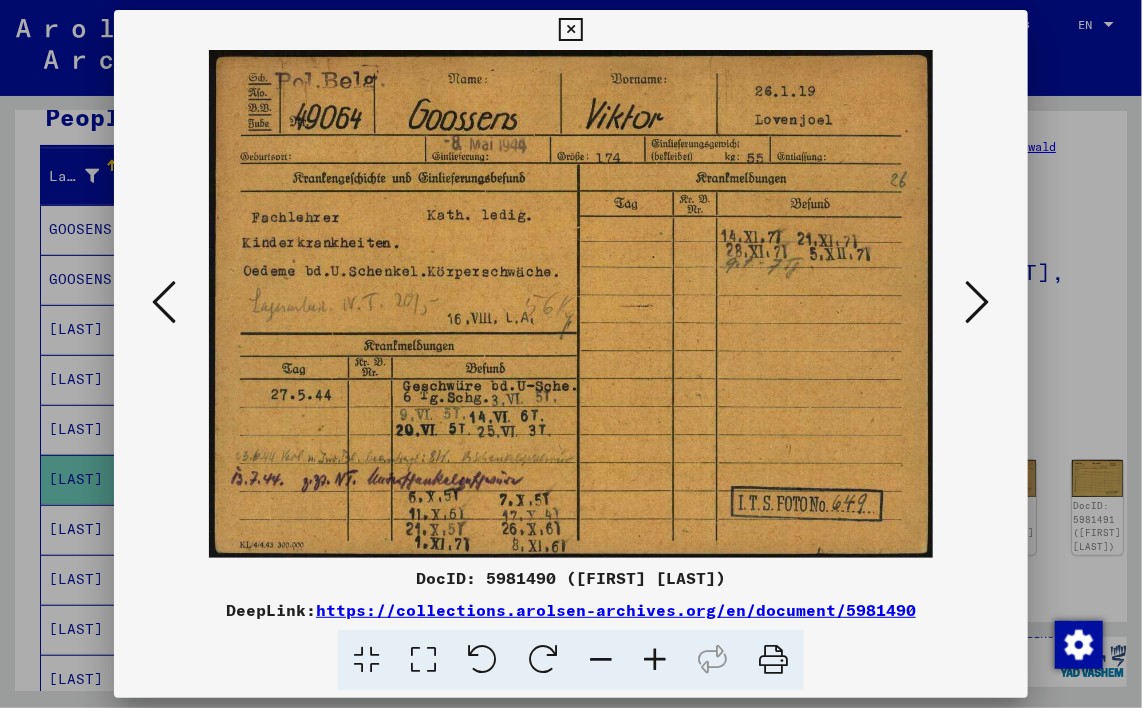 click at bounding box center (978, 302) 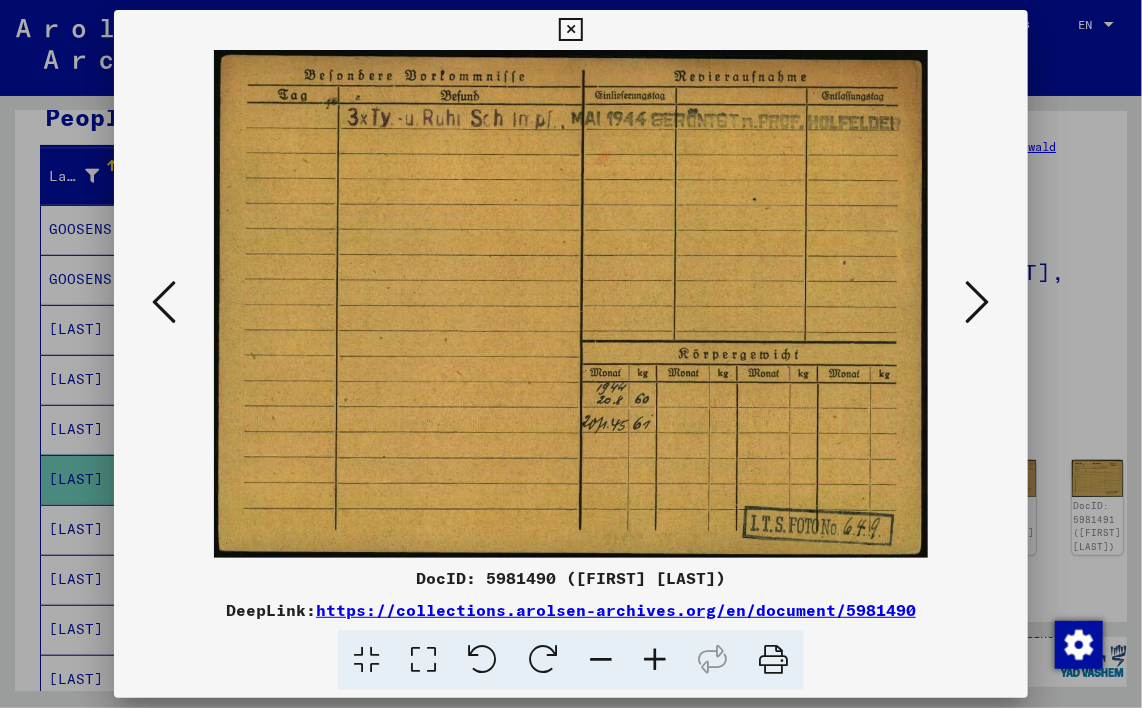 click at bounding box center (978, 302) 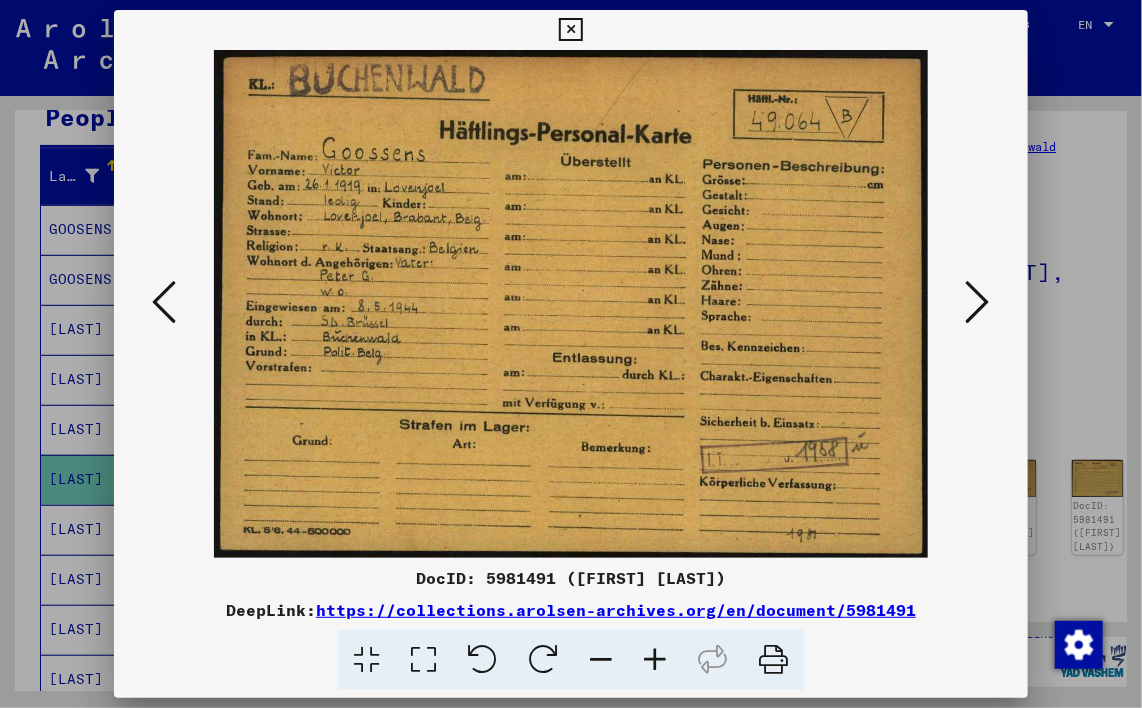 click at bounding box center (570, 30) 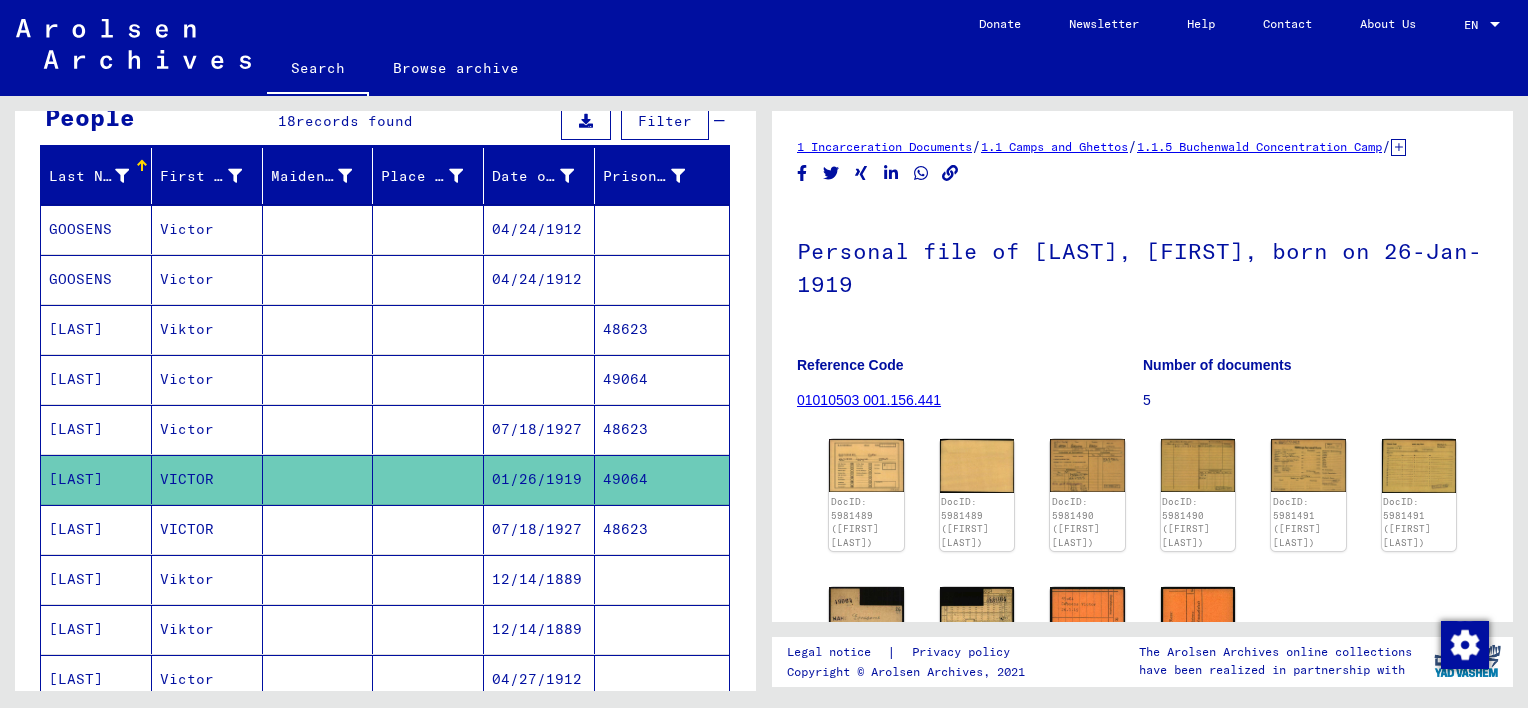 click on "07/18/1927" at bounding box center (539, 479) 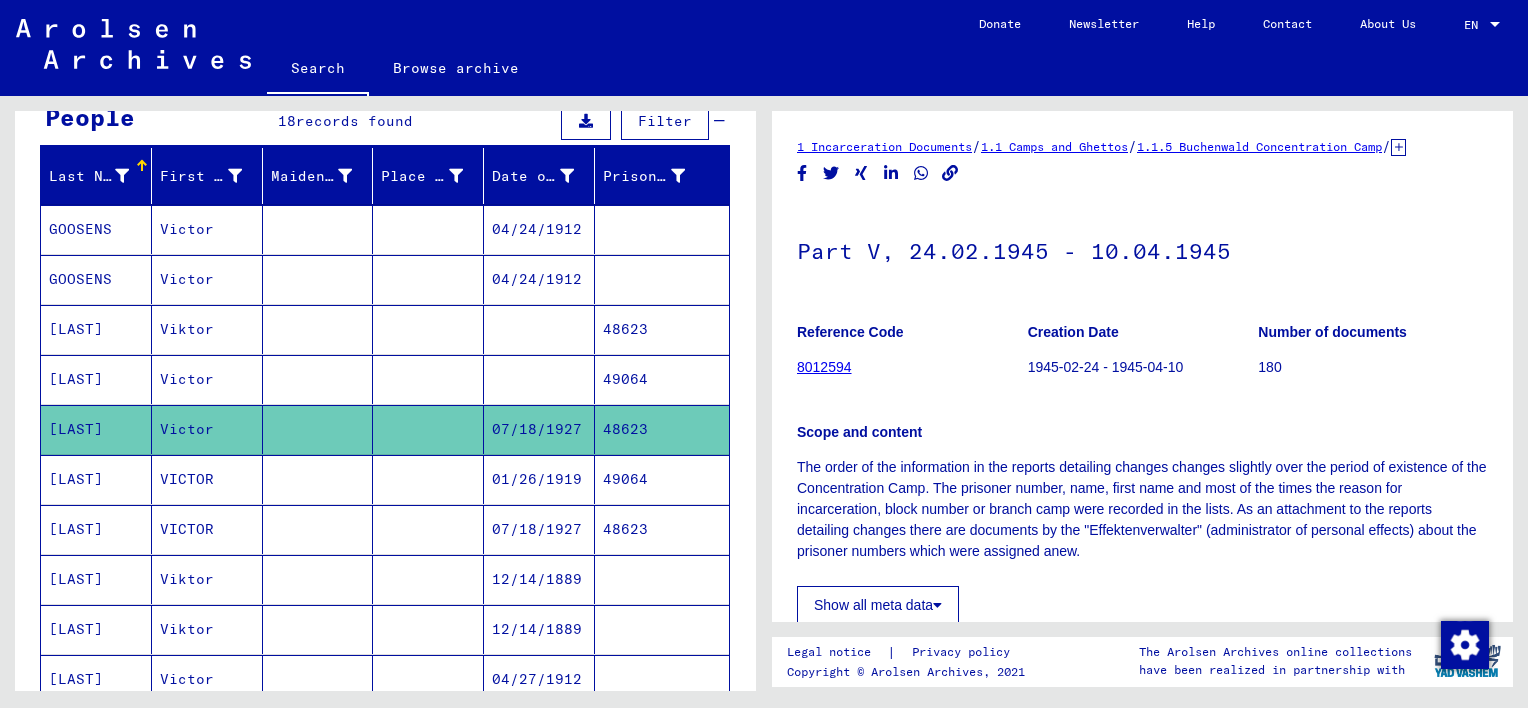 scroll, scrollTop: 0, scrollLeft: 0, axis: both 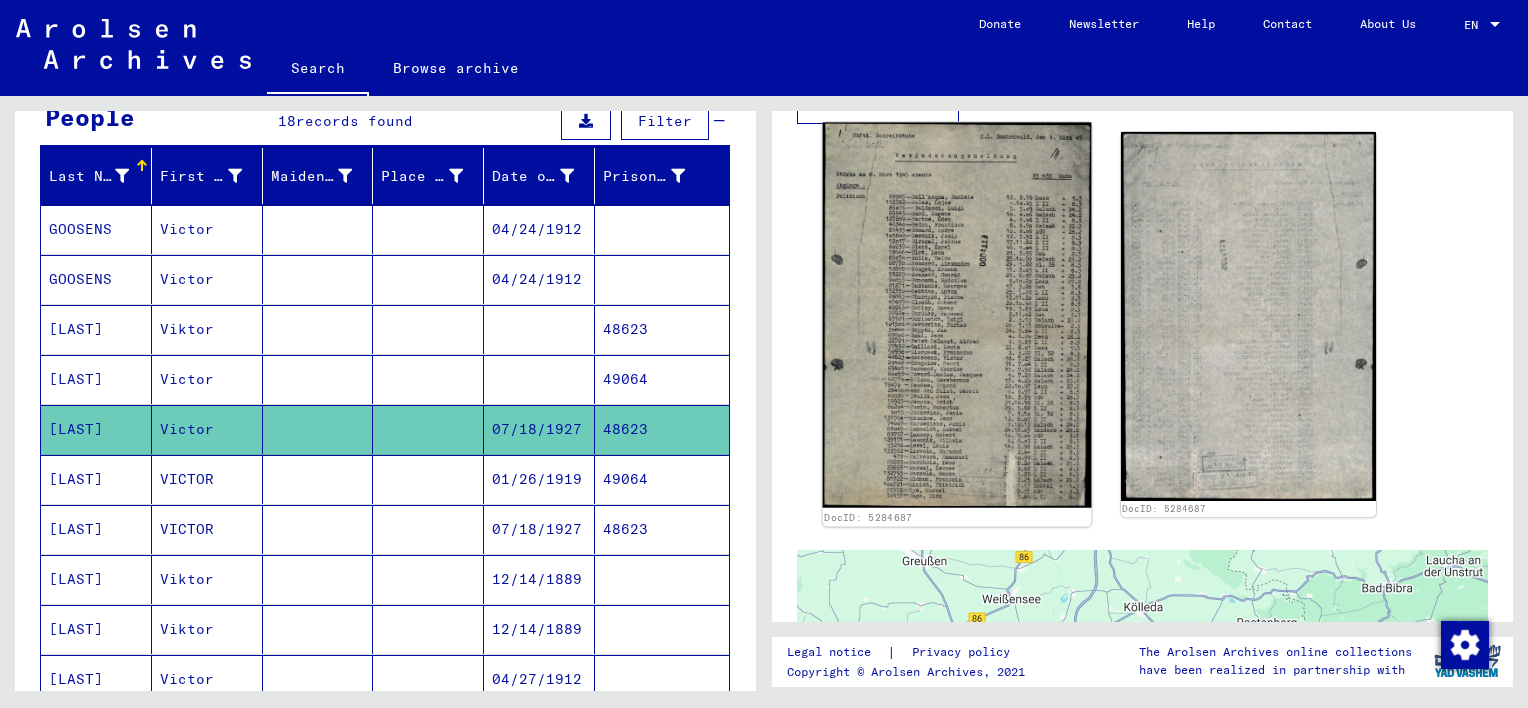 click 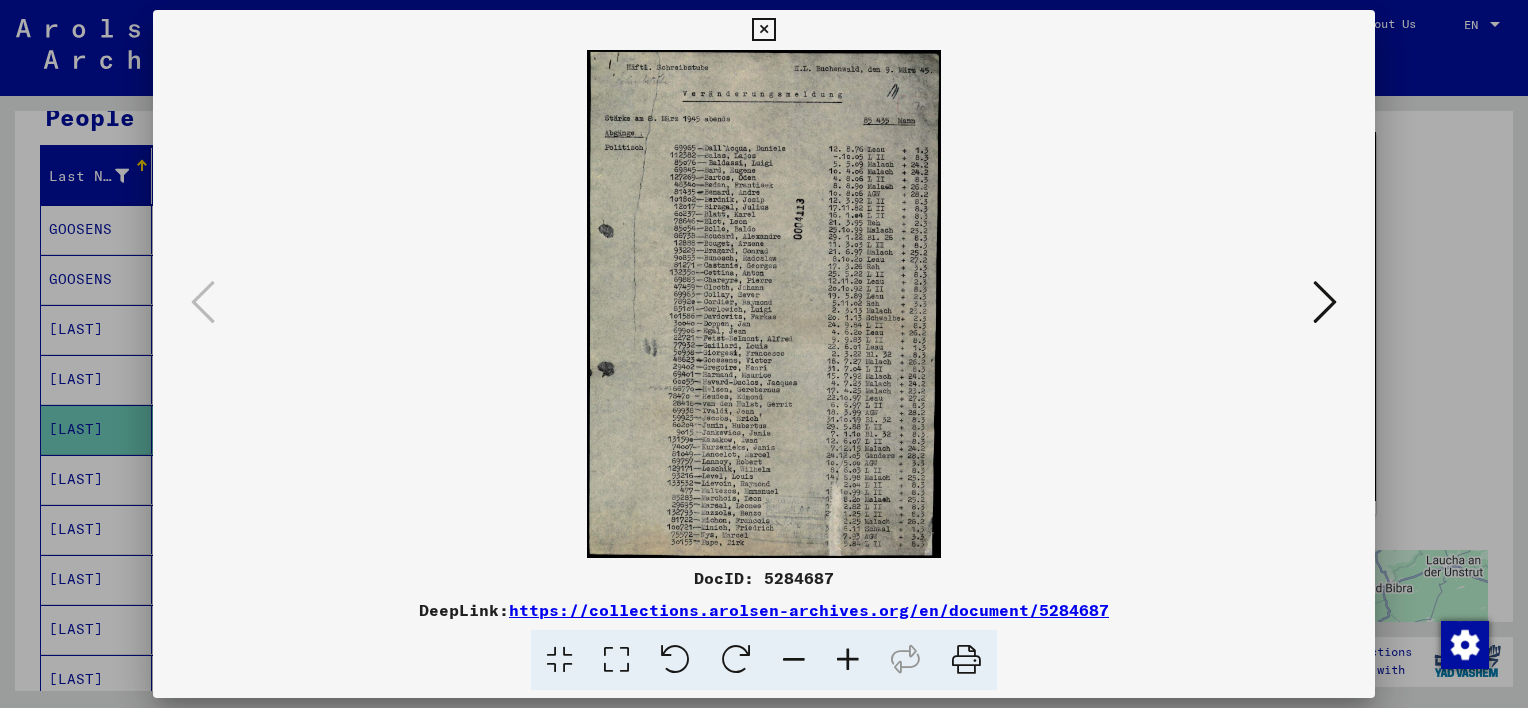 click at bounding box center (763, 30) 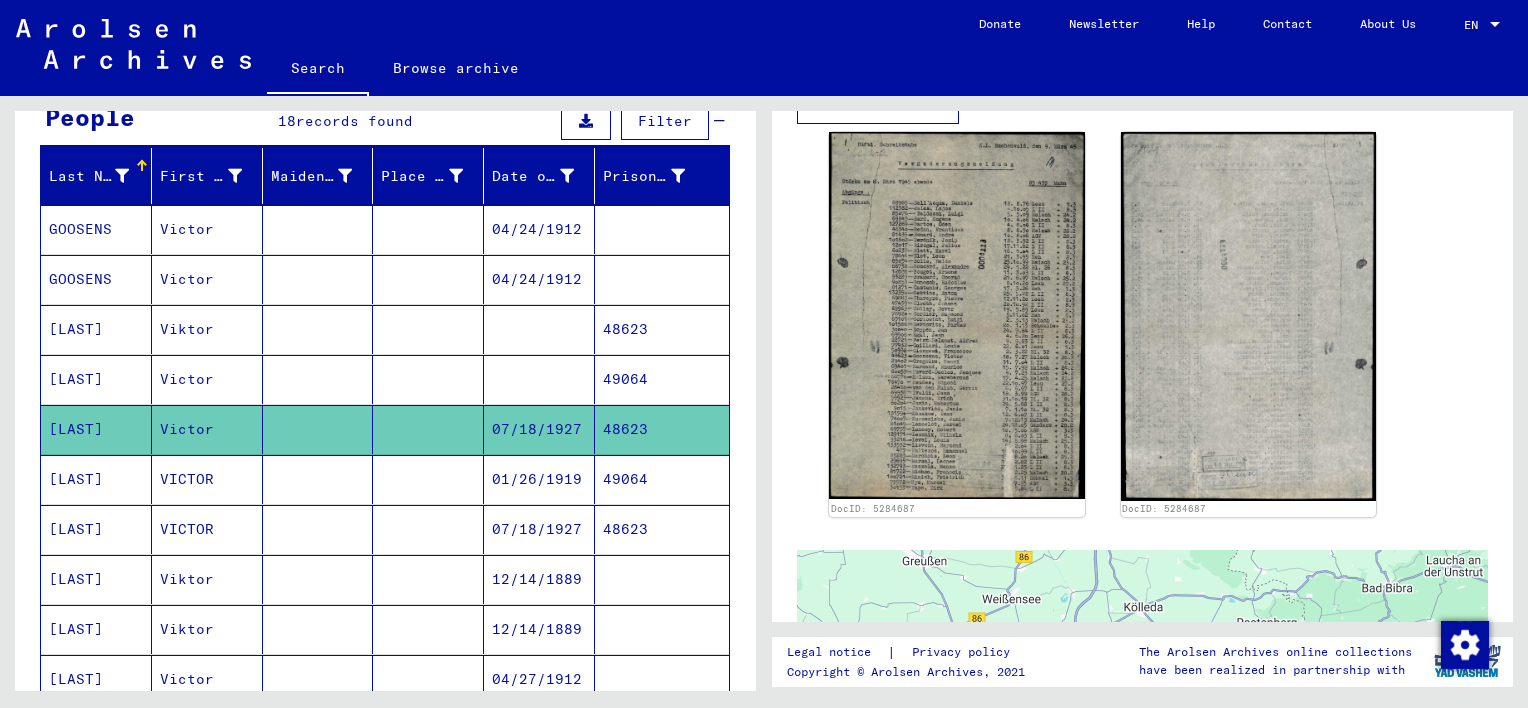 click on "48623" at bounding box center [662, 579] 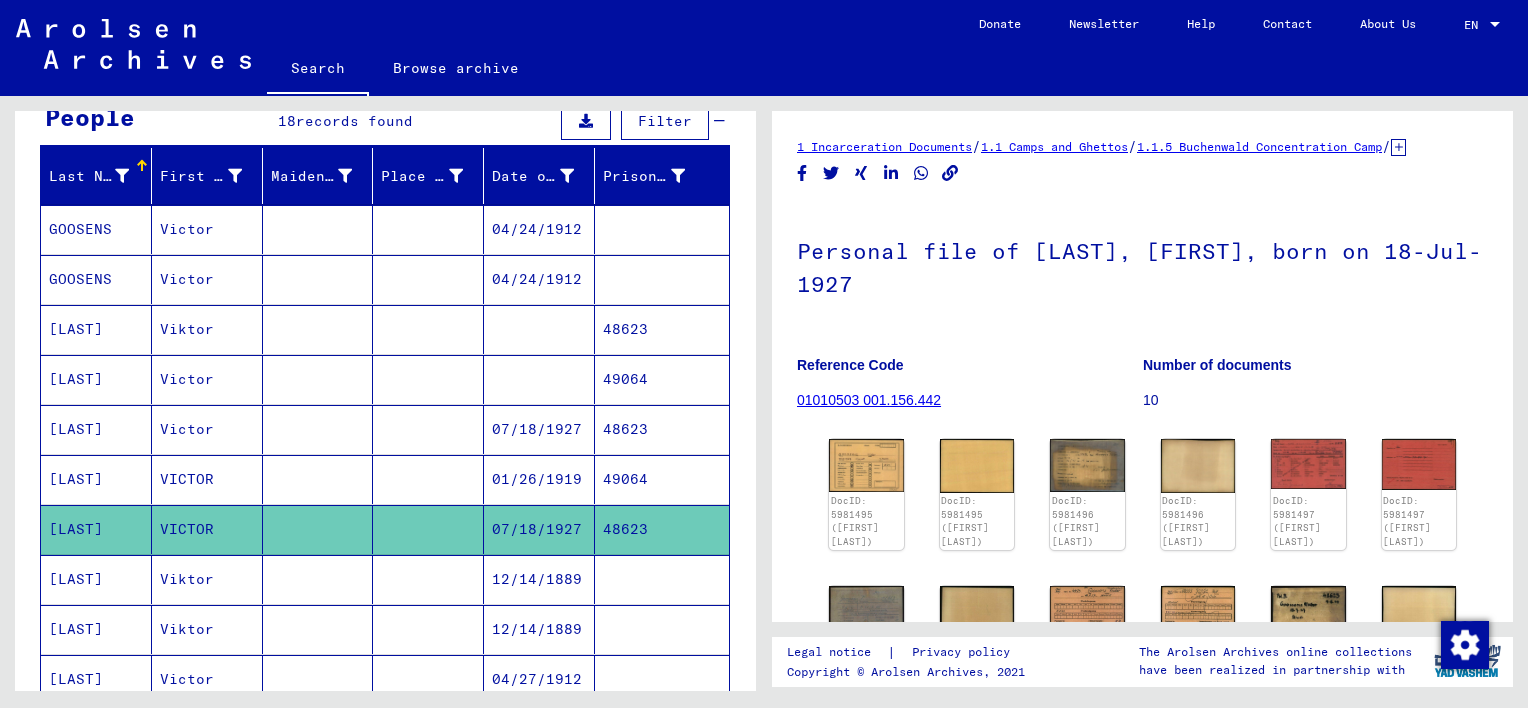 scroll, scrollTop: 0, scrollLeft: 0, axis: both 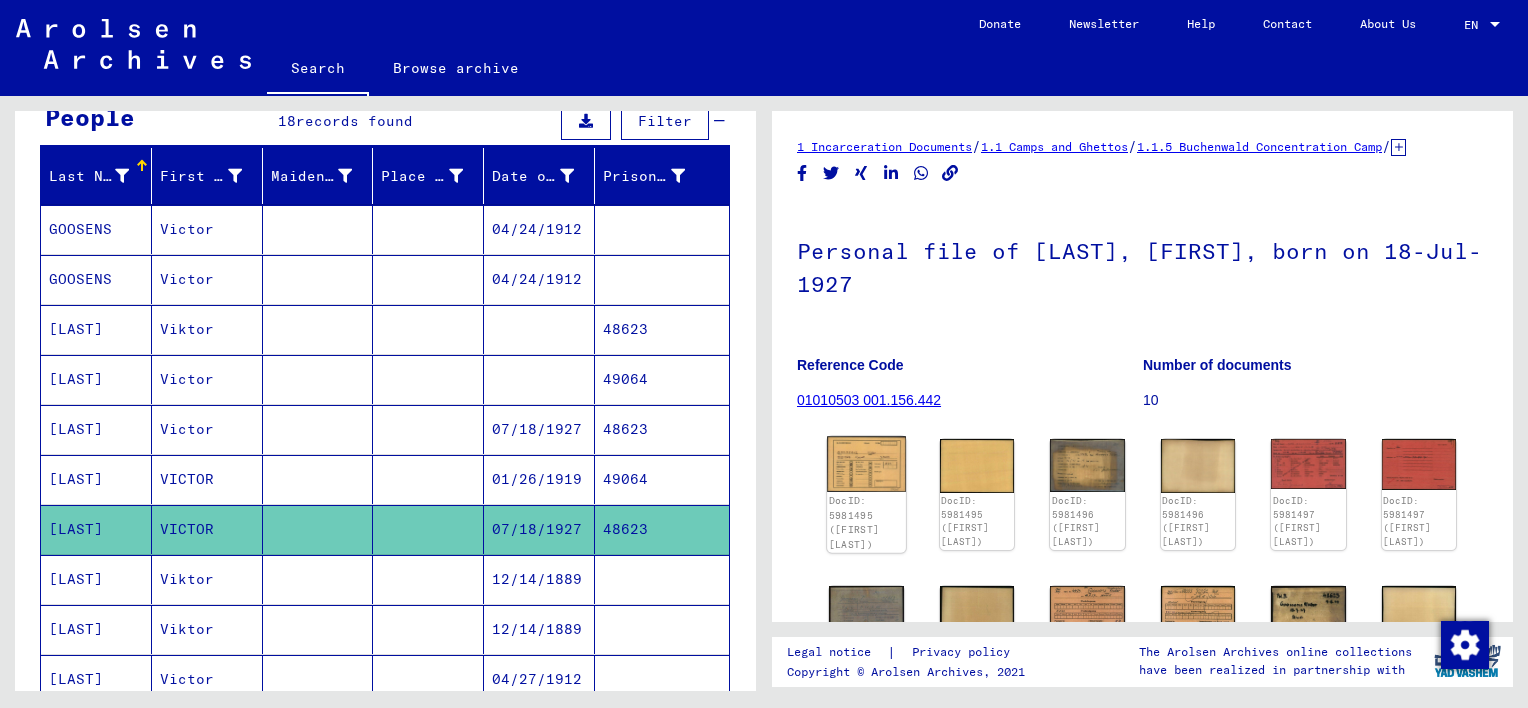 click 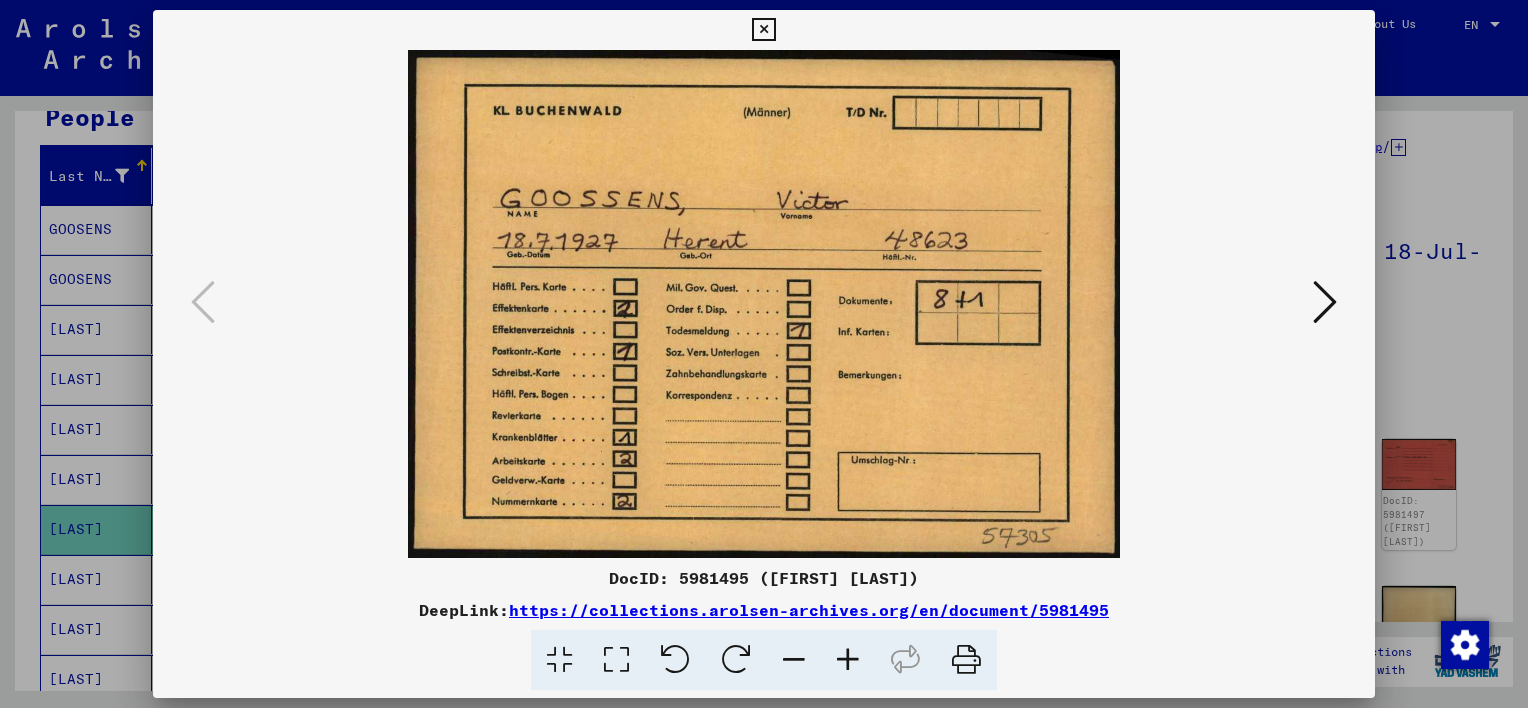 click at bounding box center (1325, 302) 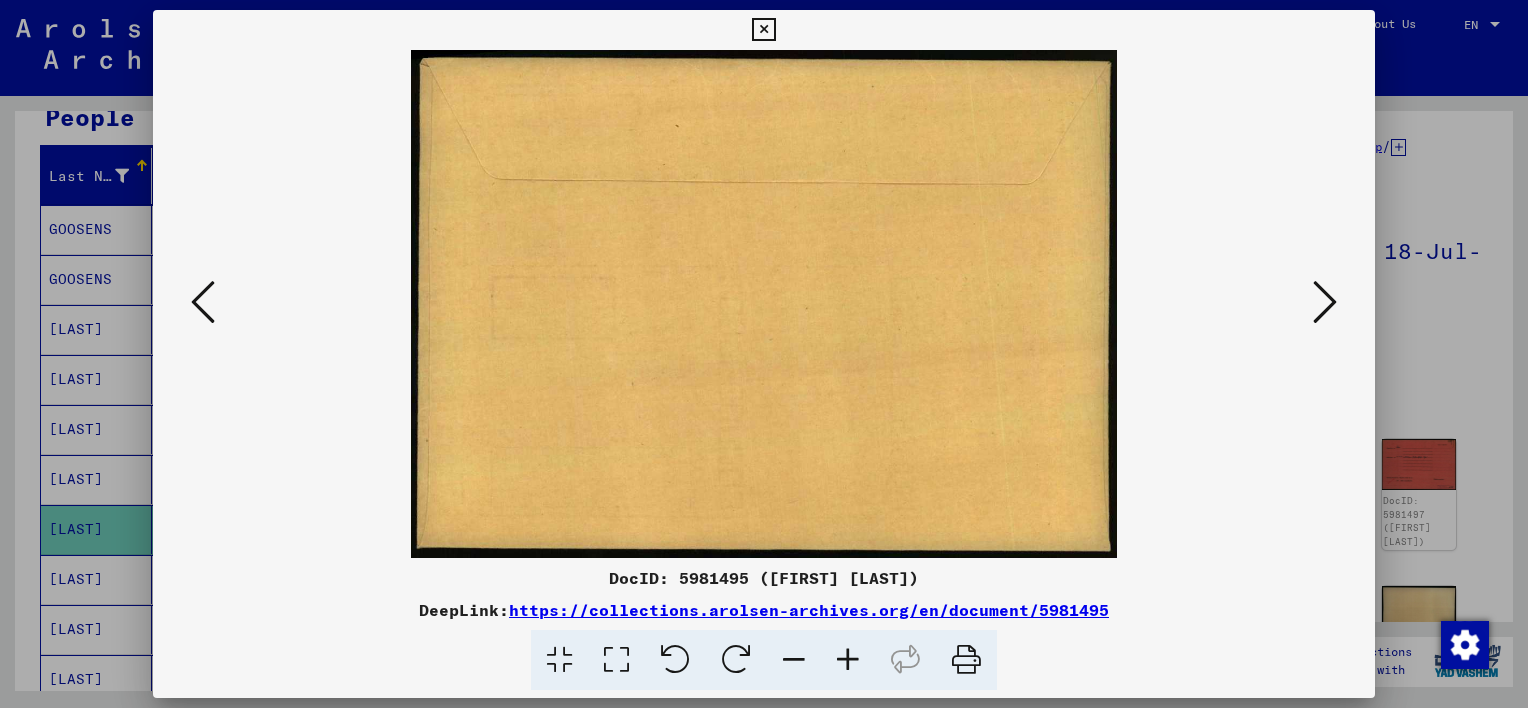 click at bounding box center [1325, 302] 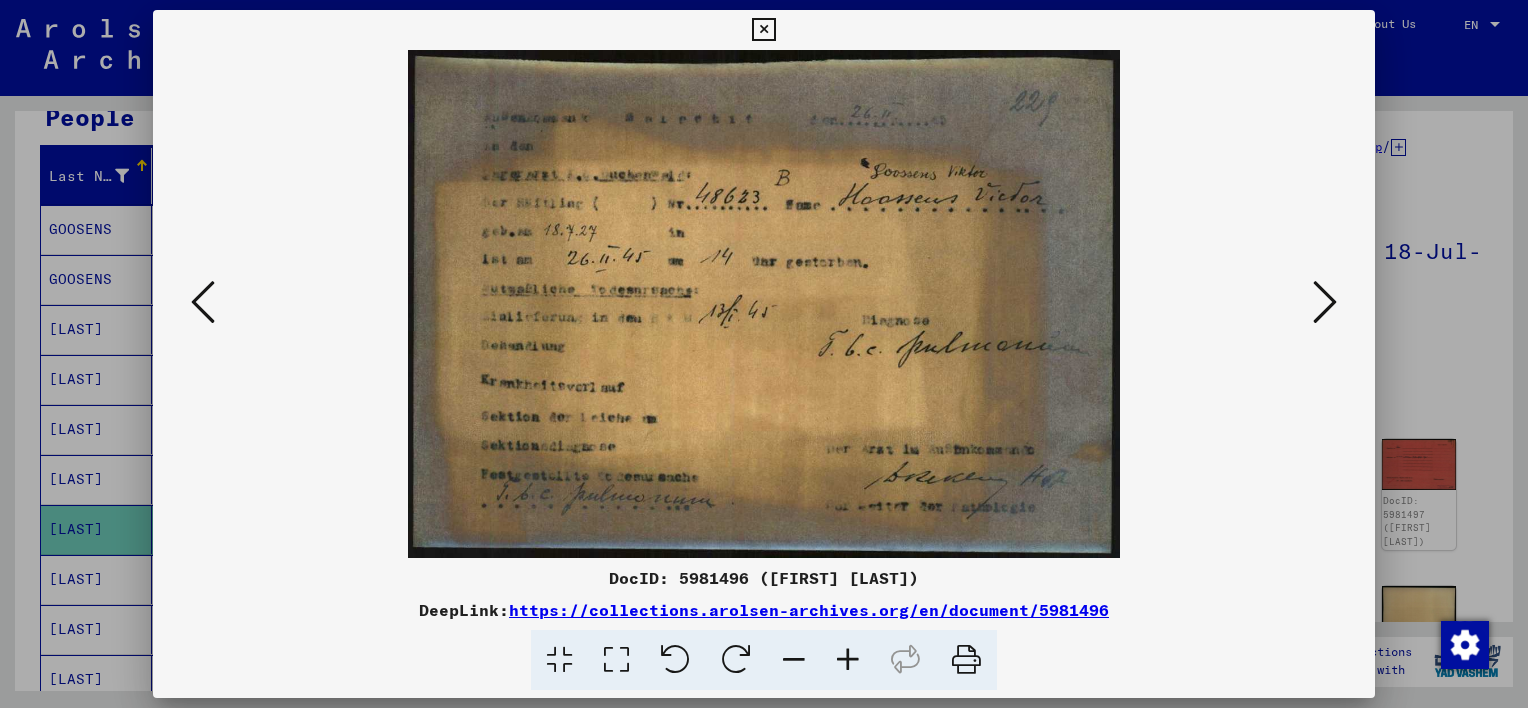 click at bounding box center (848, 660) 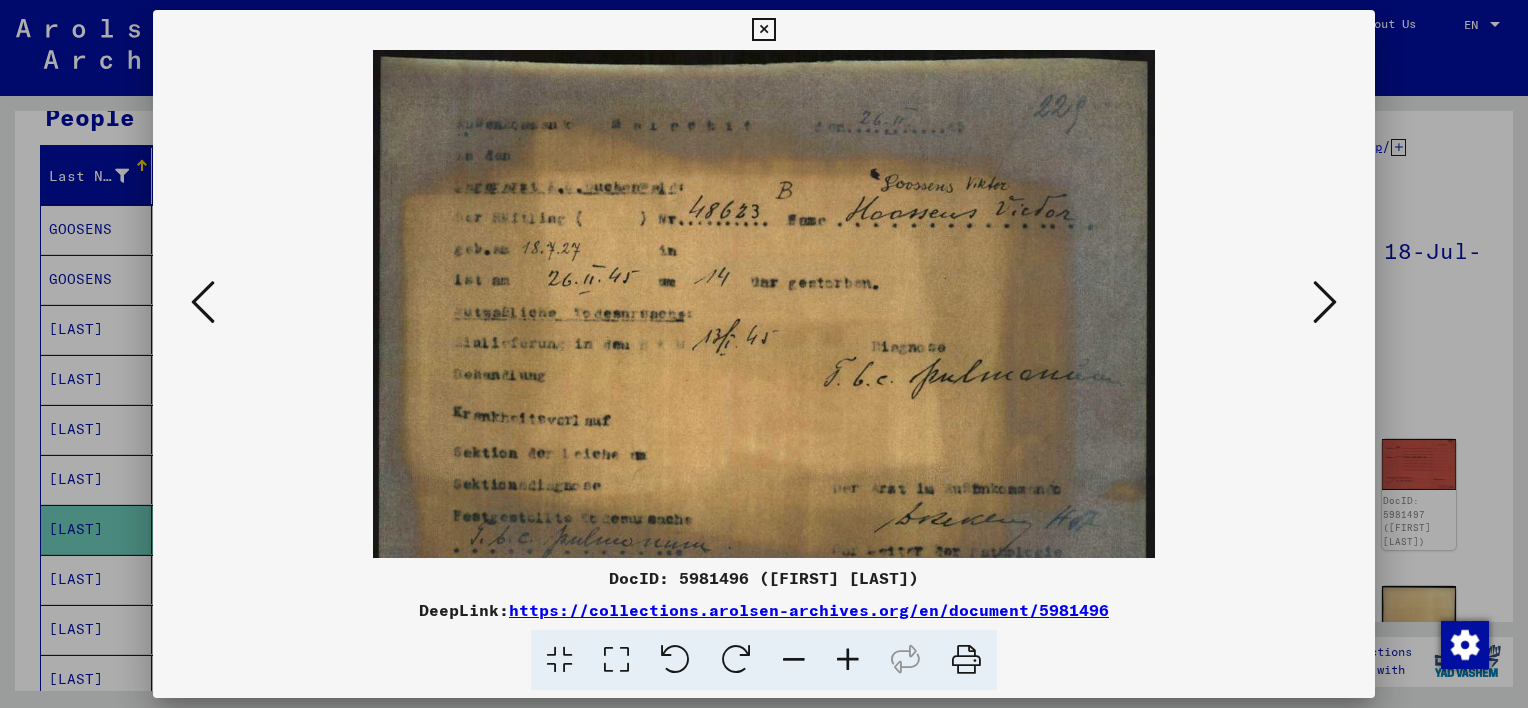 click at bounding box center [848, 660] 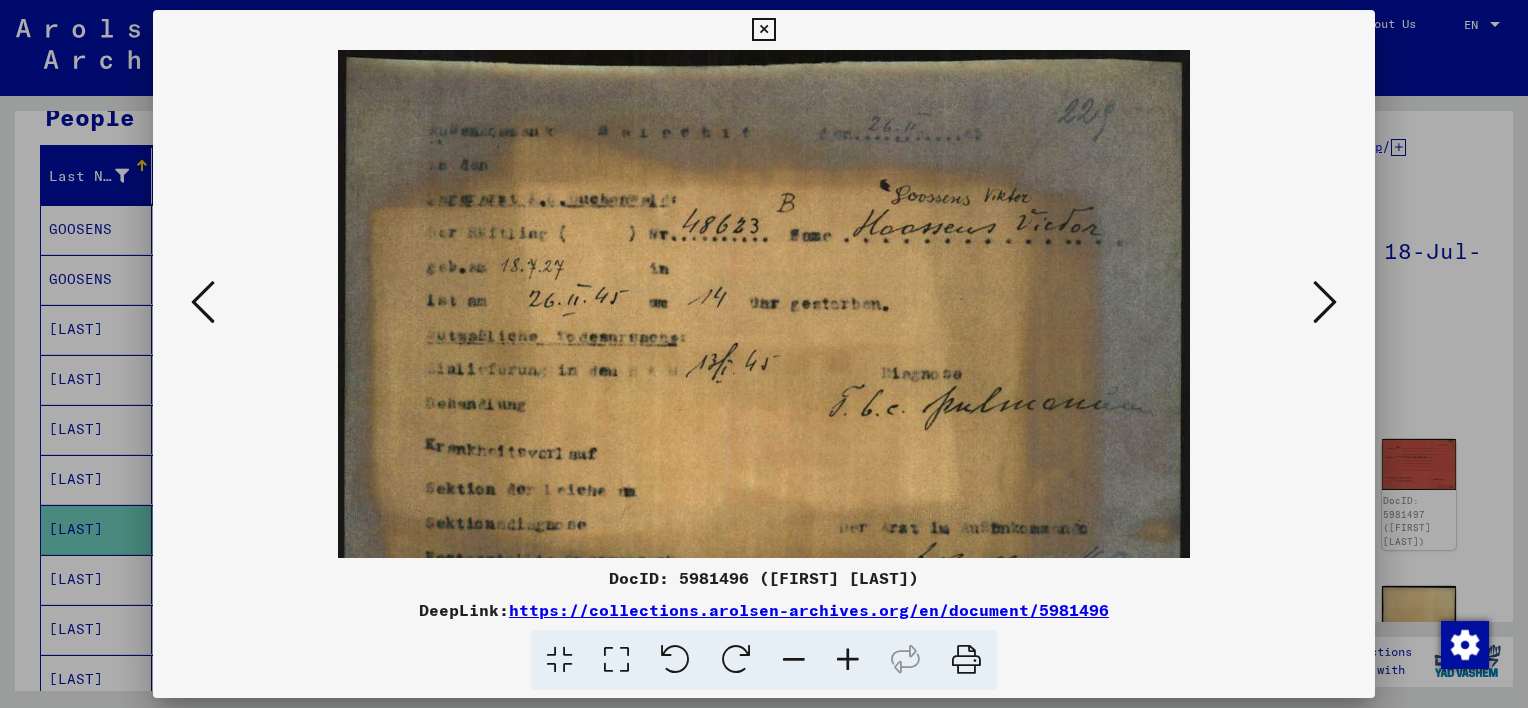 click at bounding box center (848, 660) 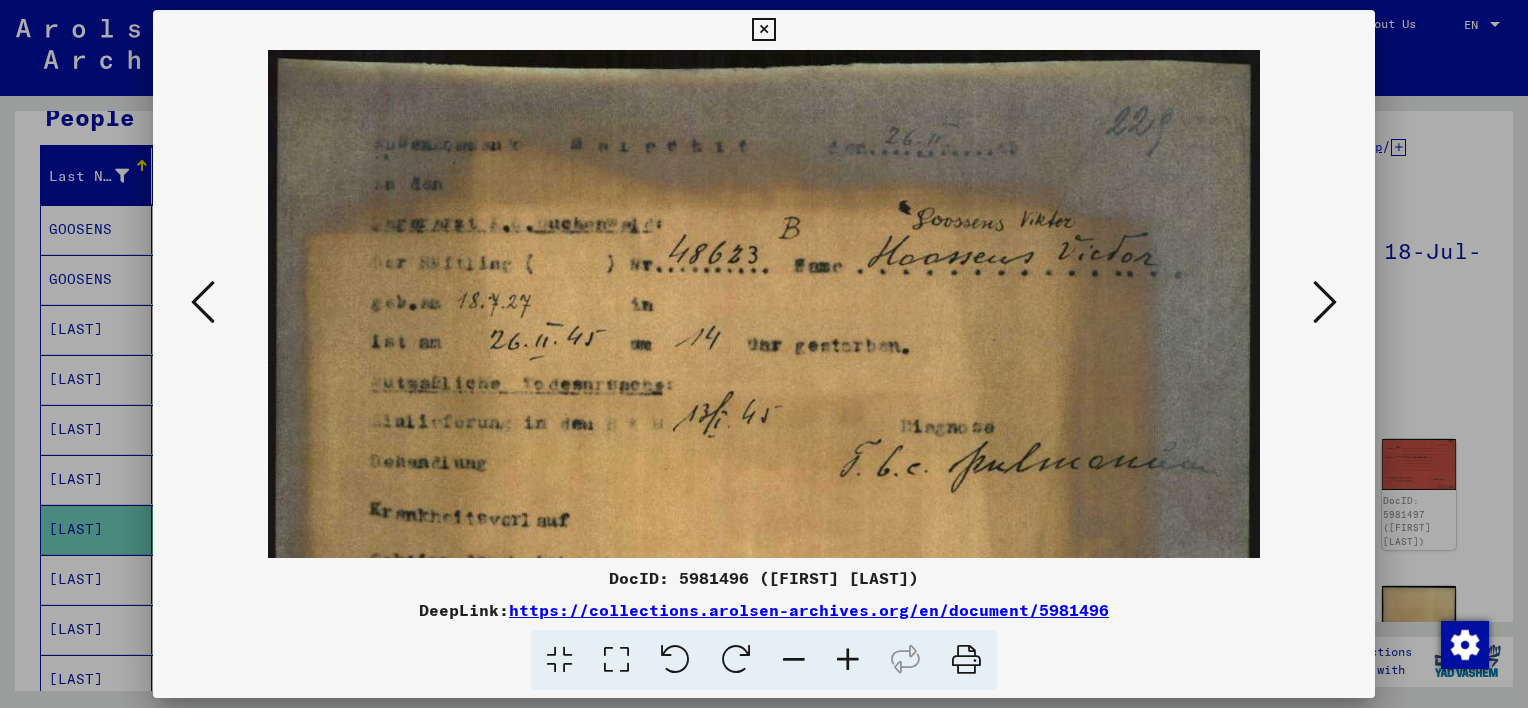 click at bounding box center [848, 660] 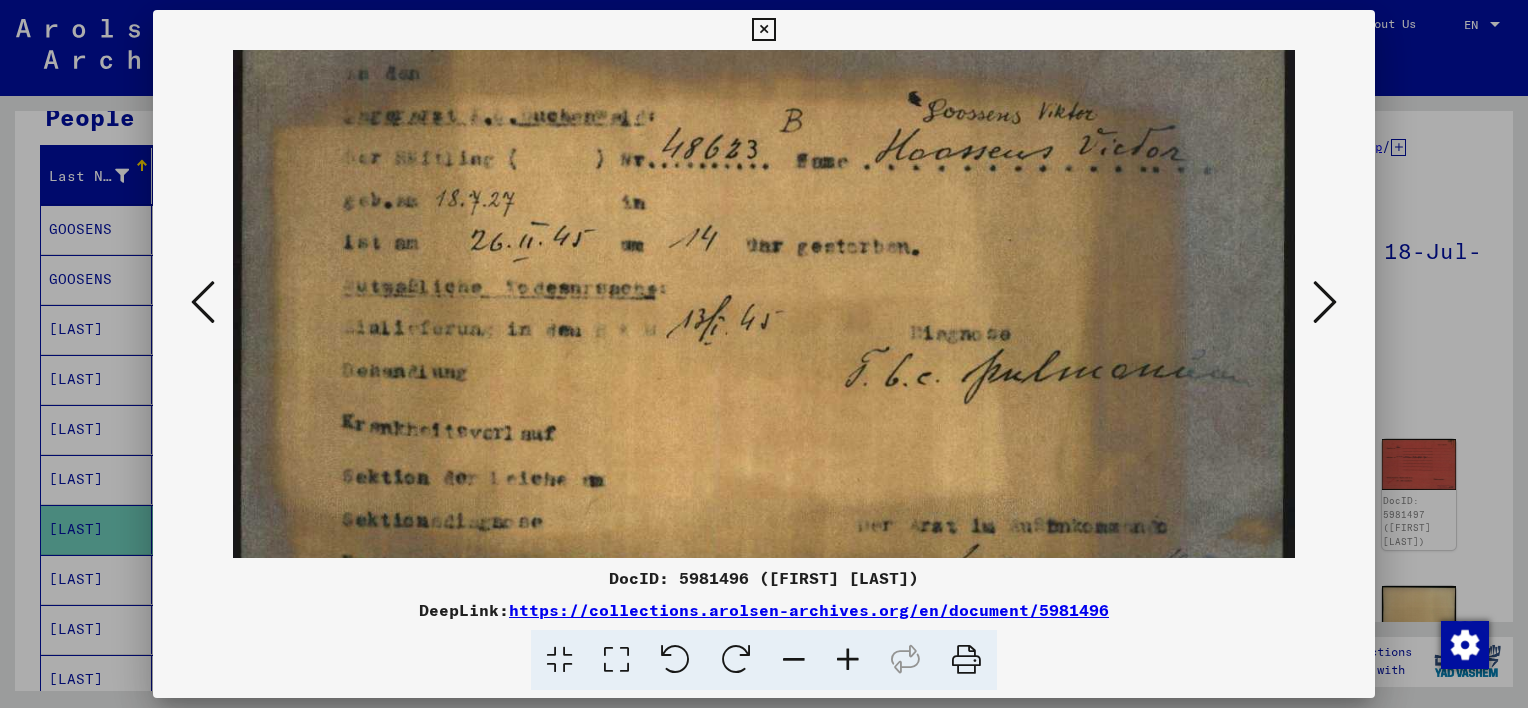scroll, scrollTop: 121, scrollLeft: 0, axis: vertical 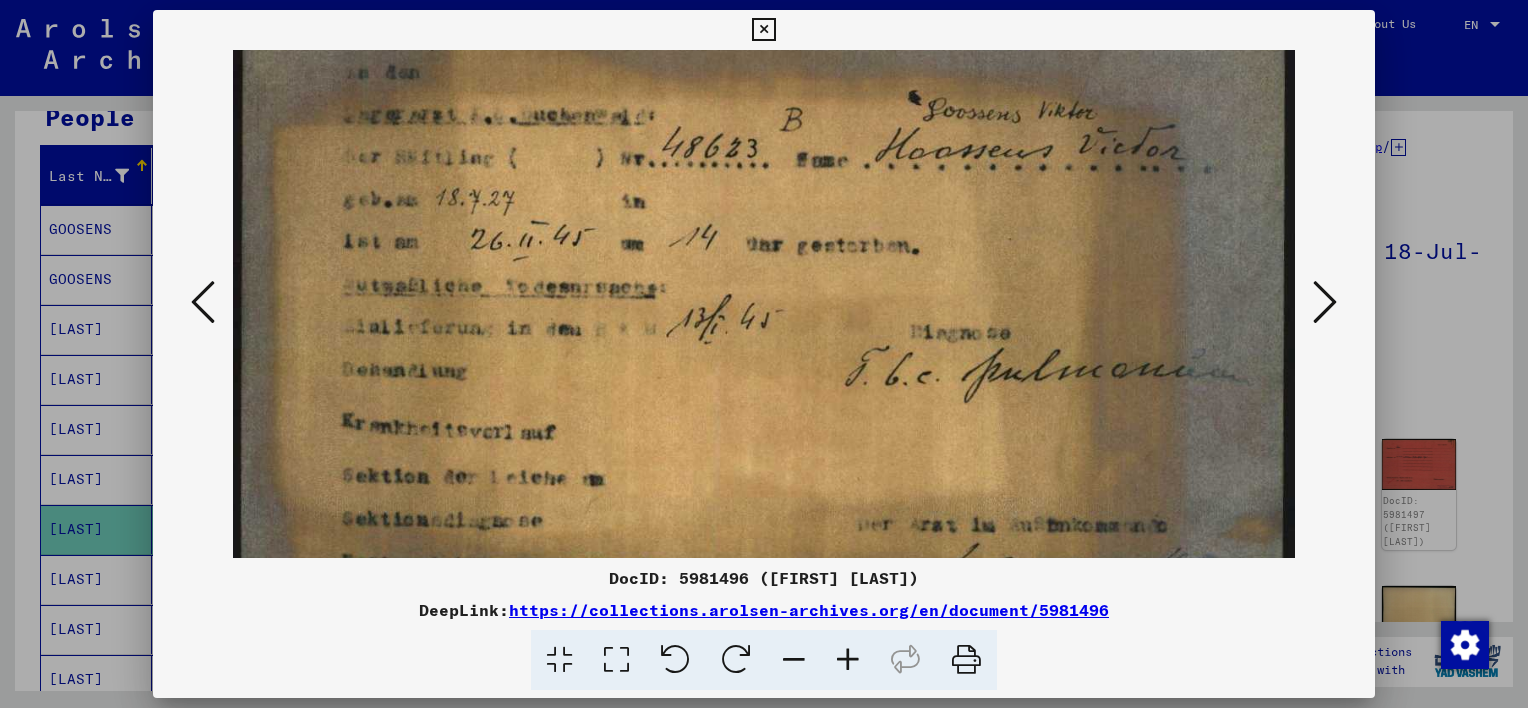 drag, startPoint x: 783, startPoint y: 401, endPoint x: 784, endPoint y: 257, distance: 144.00348 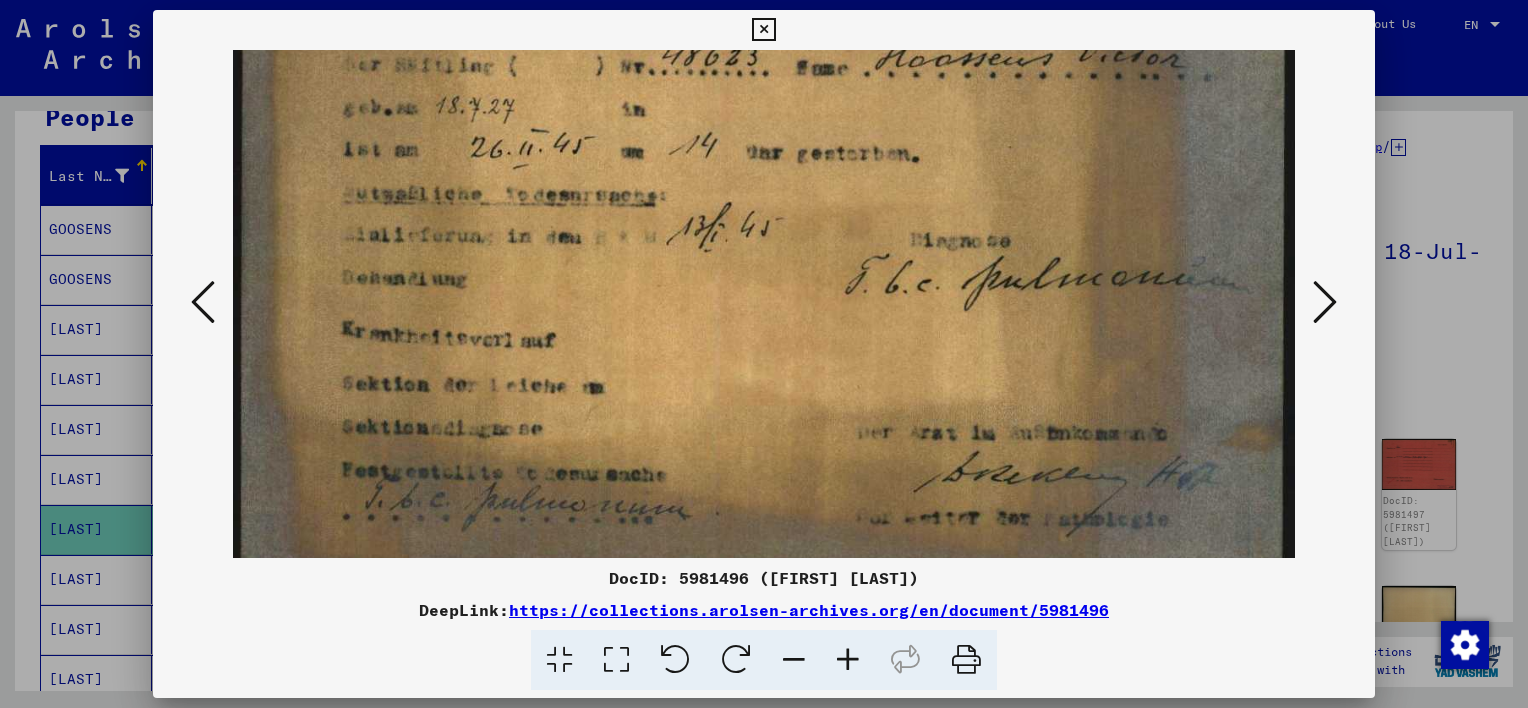 drag, startPoint x: 765, startPoint y: 397, endPoint x: 759, endPoint y: 301, distance: 96.18732 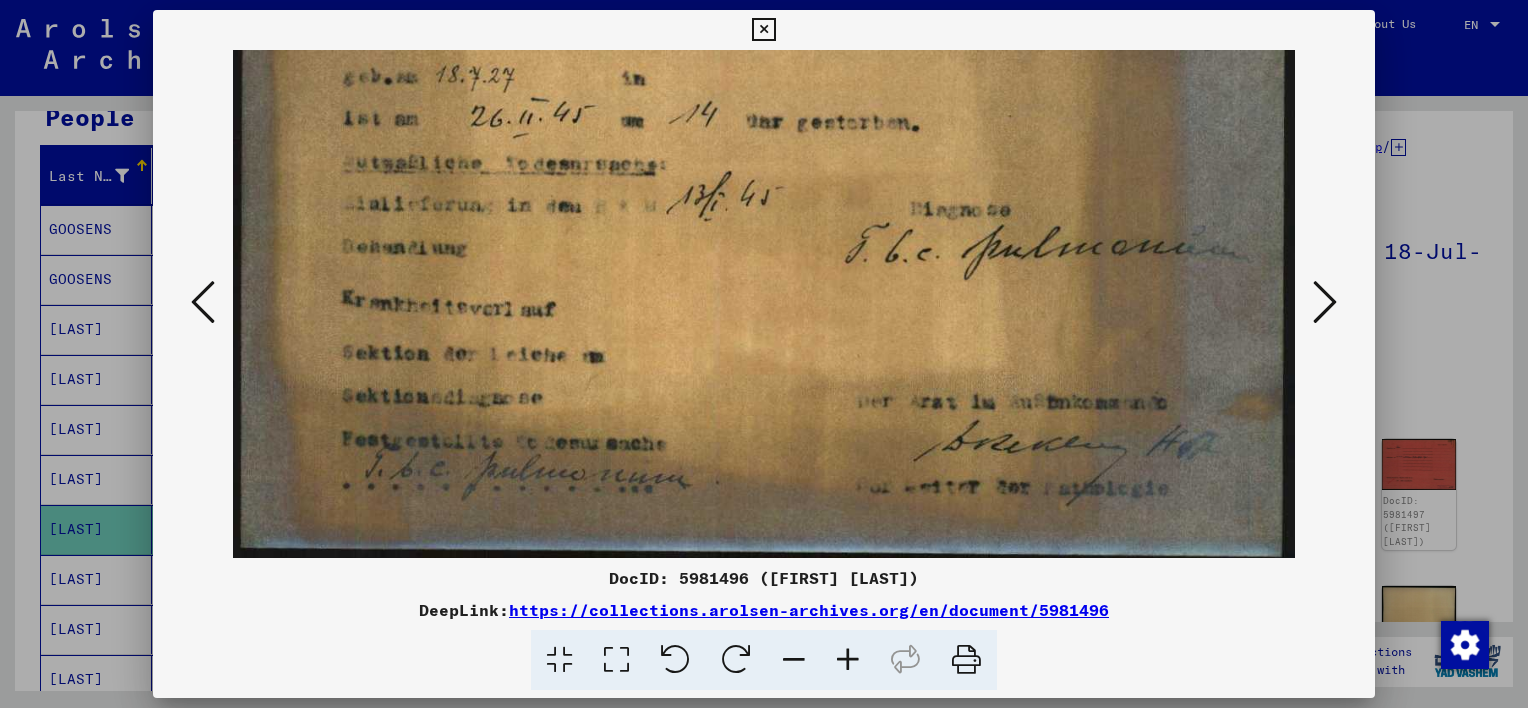 scroll, scrollTop: 250, scrollLeft: 0, axis: vertical 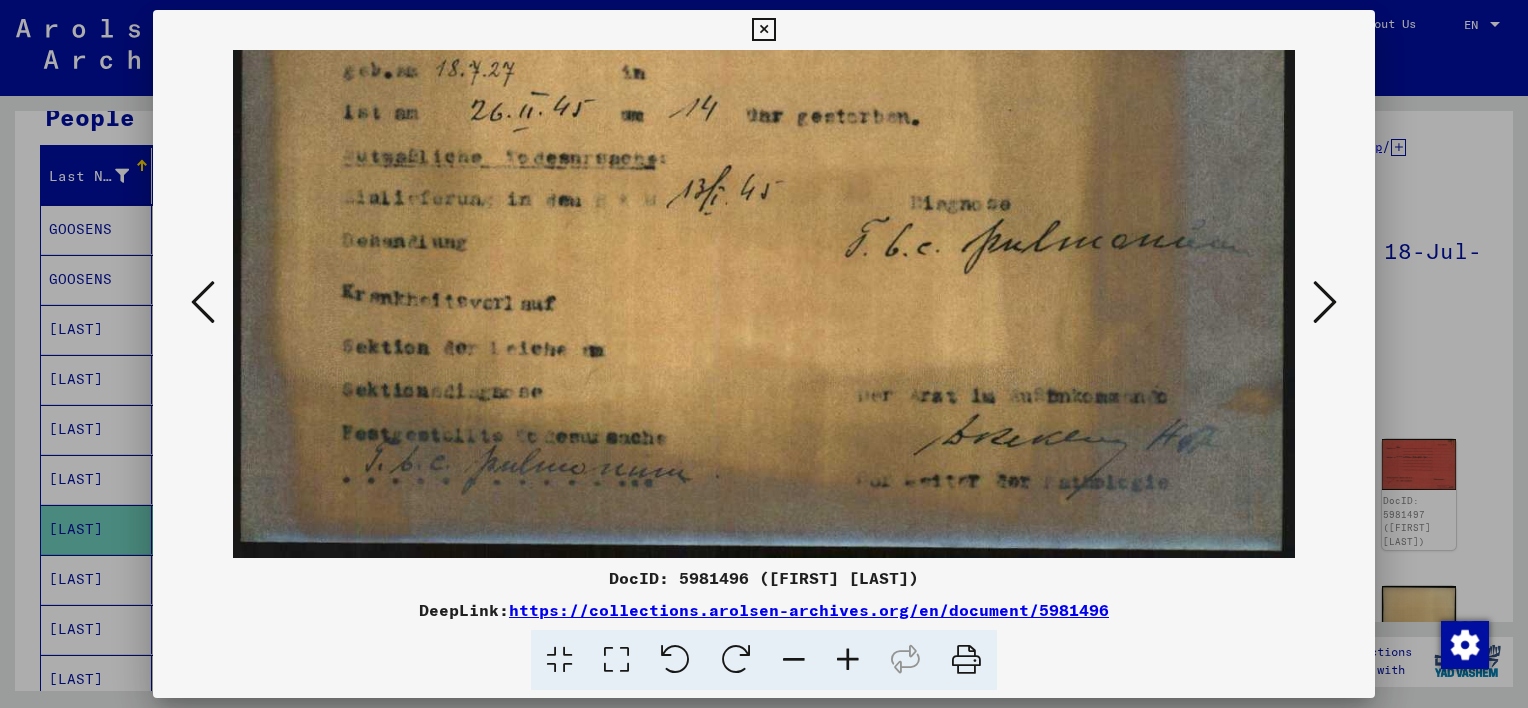 drag, startPoint x: 780, startPoint y: 363, endPoint x: 776, endPoint y: 297, distance: 66.1211 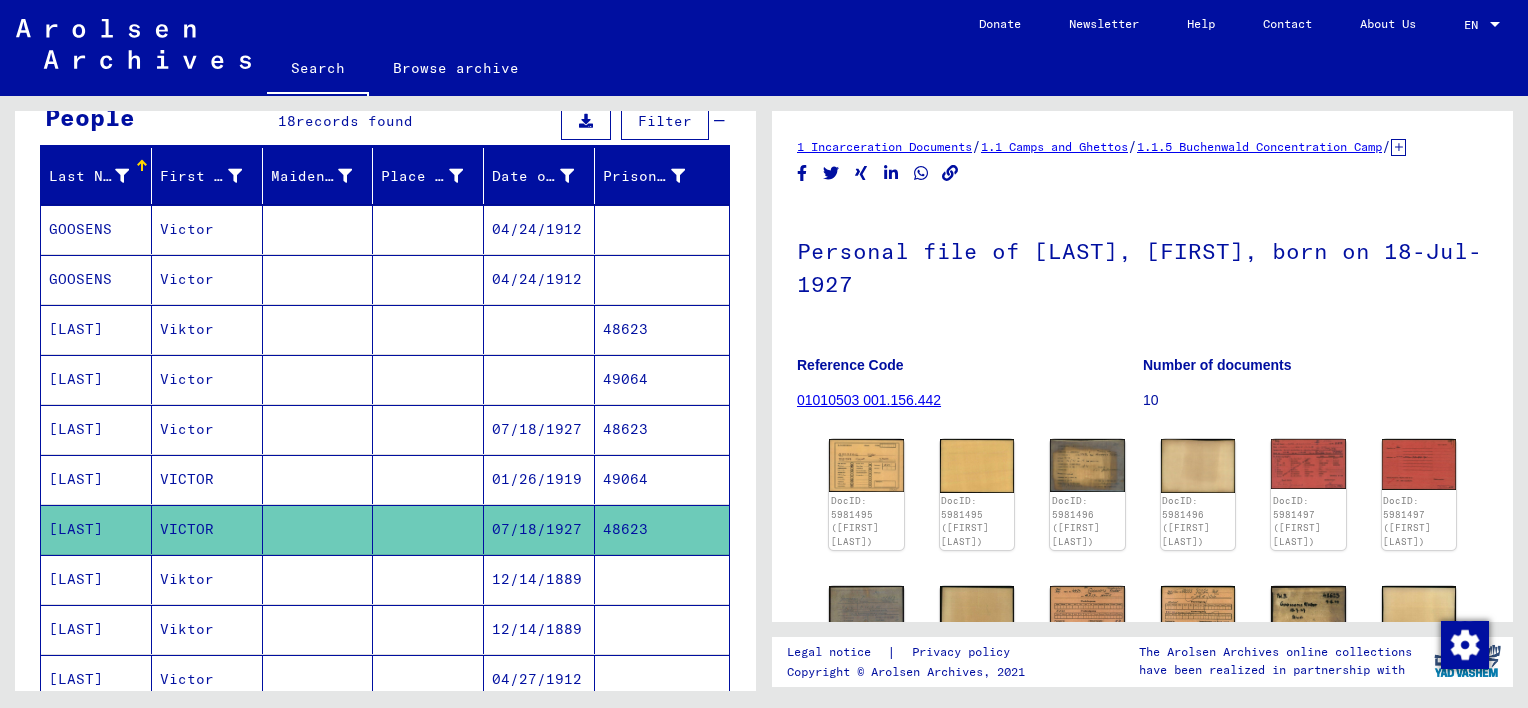 scroll, scrollTop: 100, scrollLeft: 0, axis: vertical 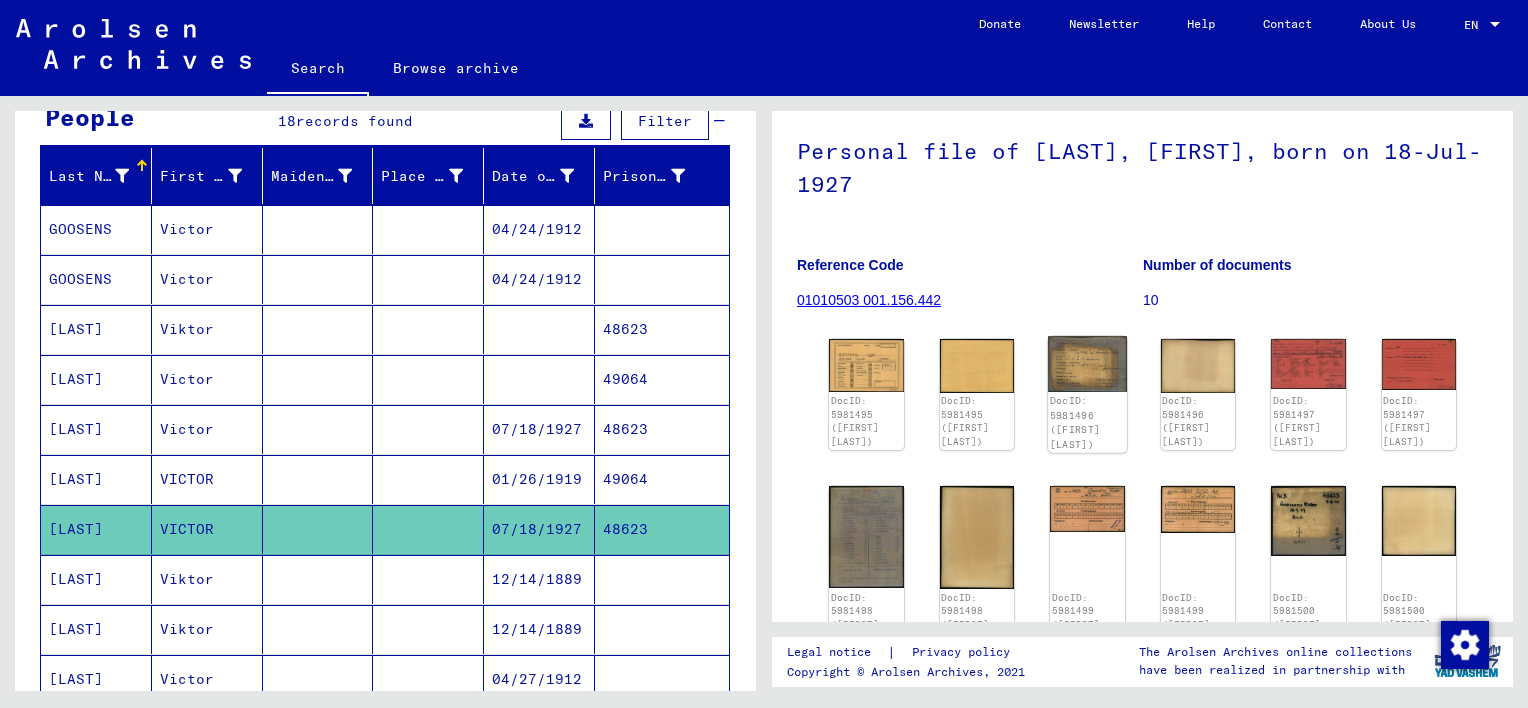 click 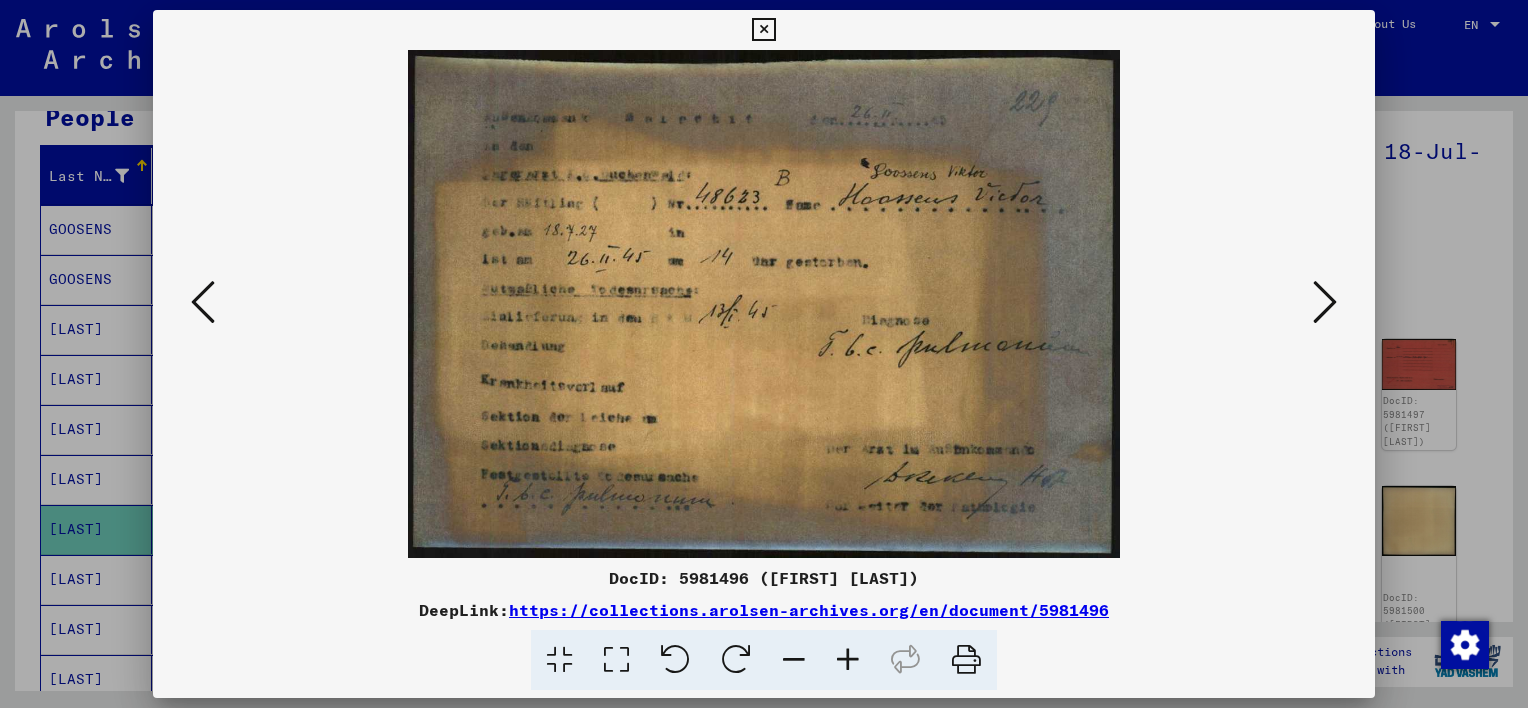 click at bounding box center [1325, 302] 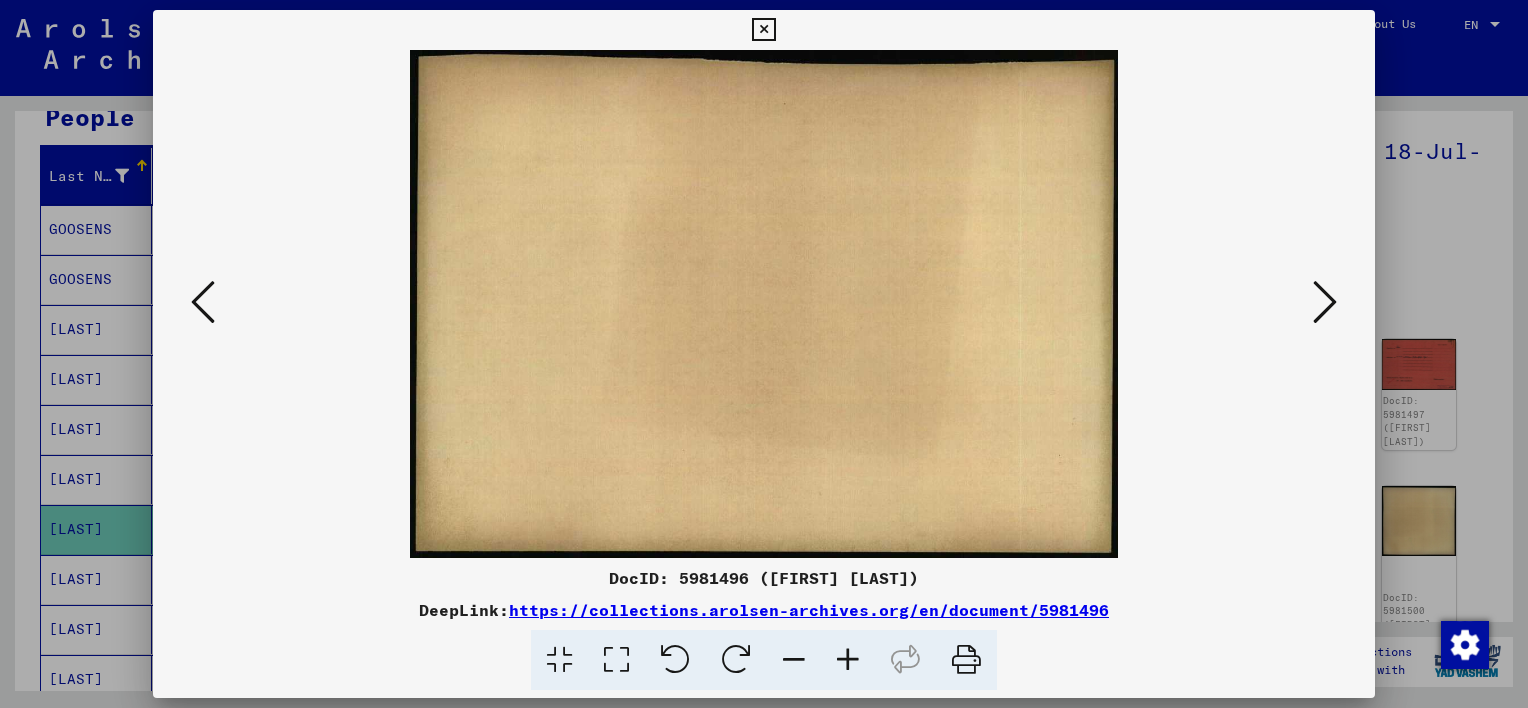 click at bounding box center [1325, 302] 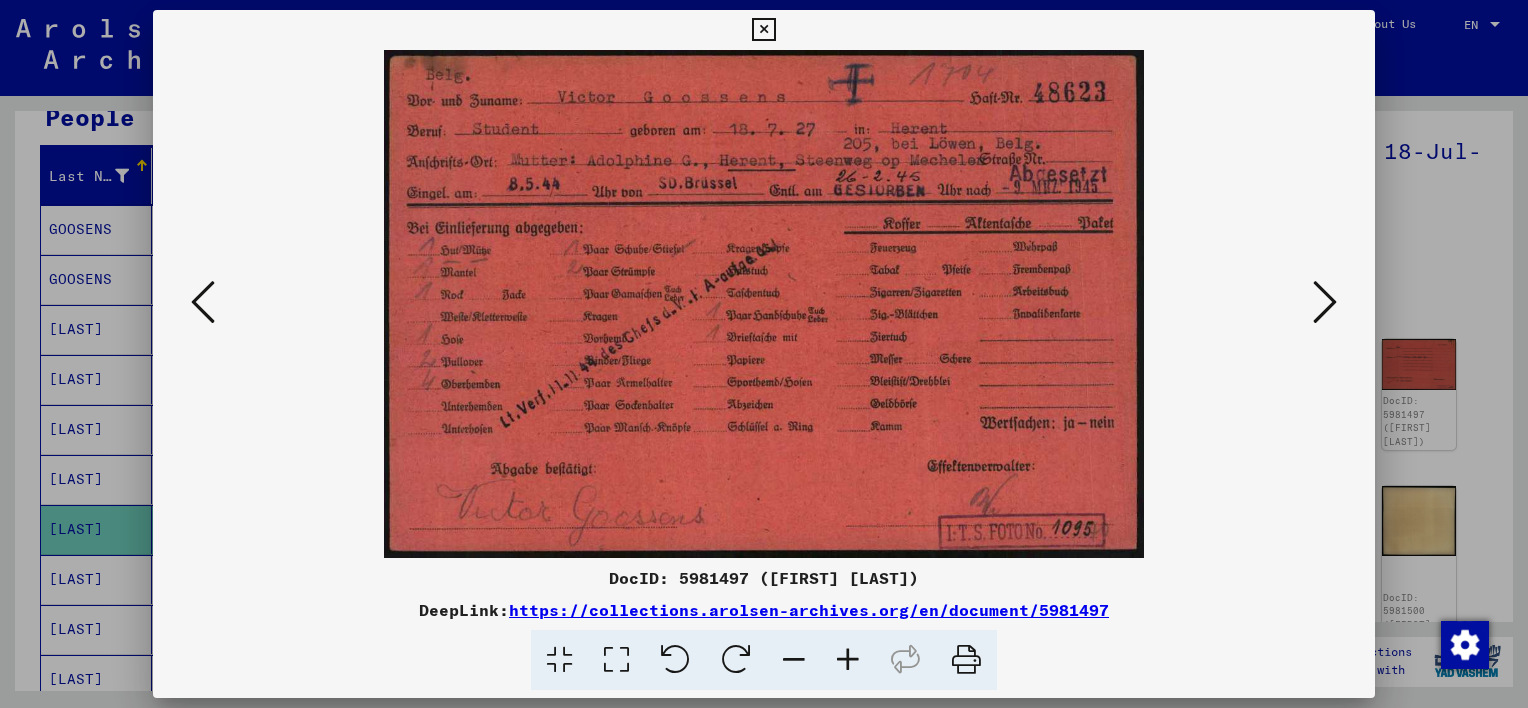 click at bounding box center (764, 304) 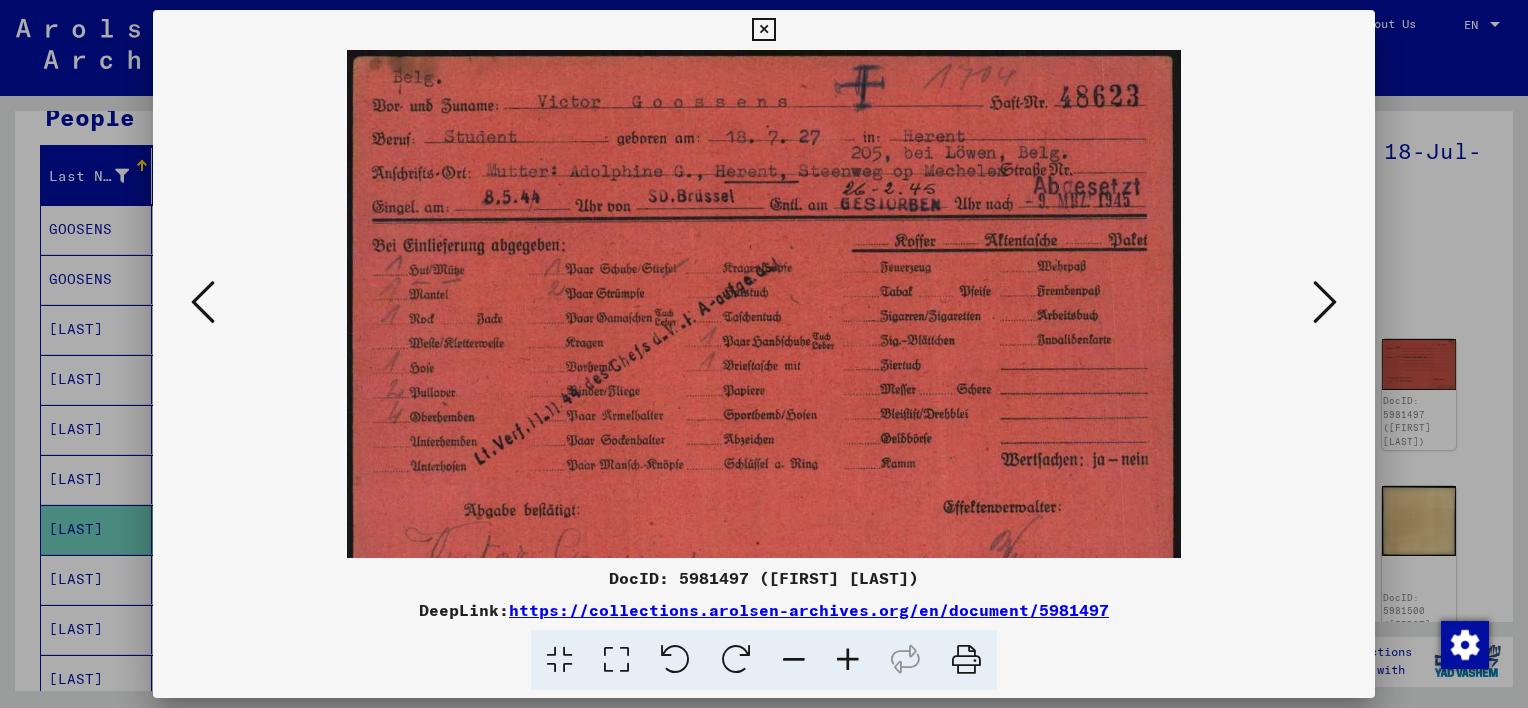 click at bounding box center [848, 660] 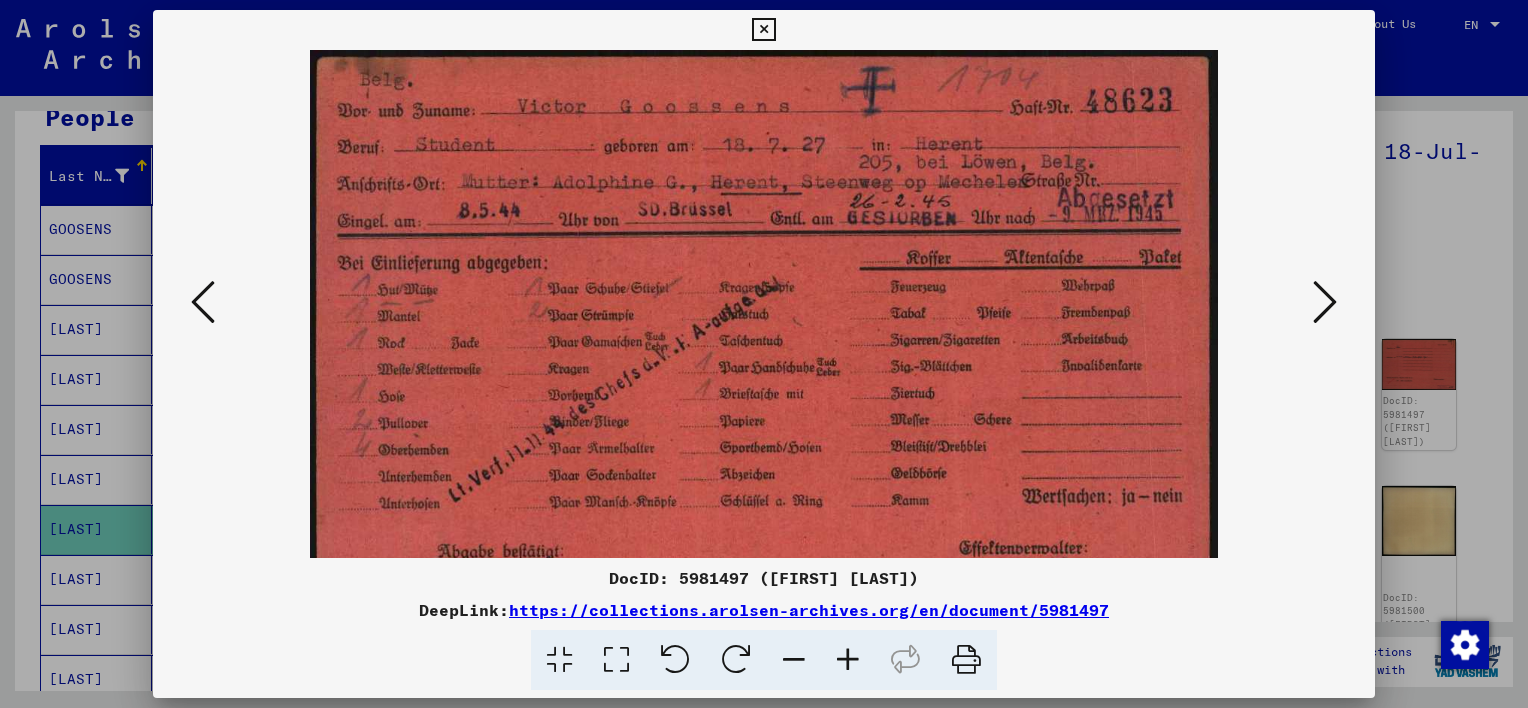 click at bounding box center [848, 660] 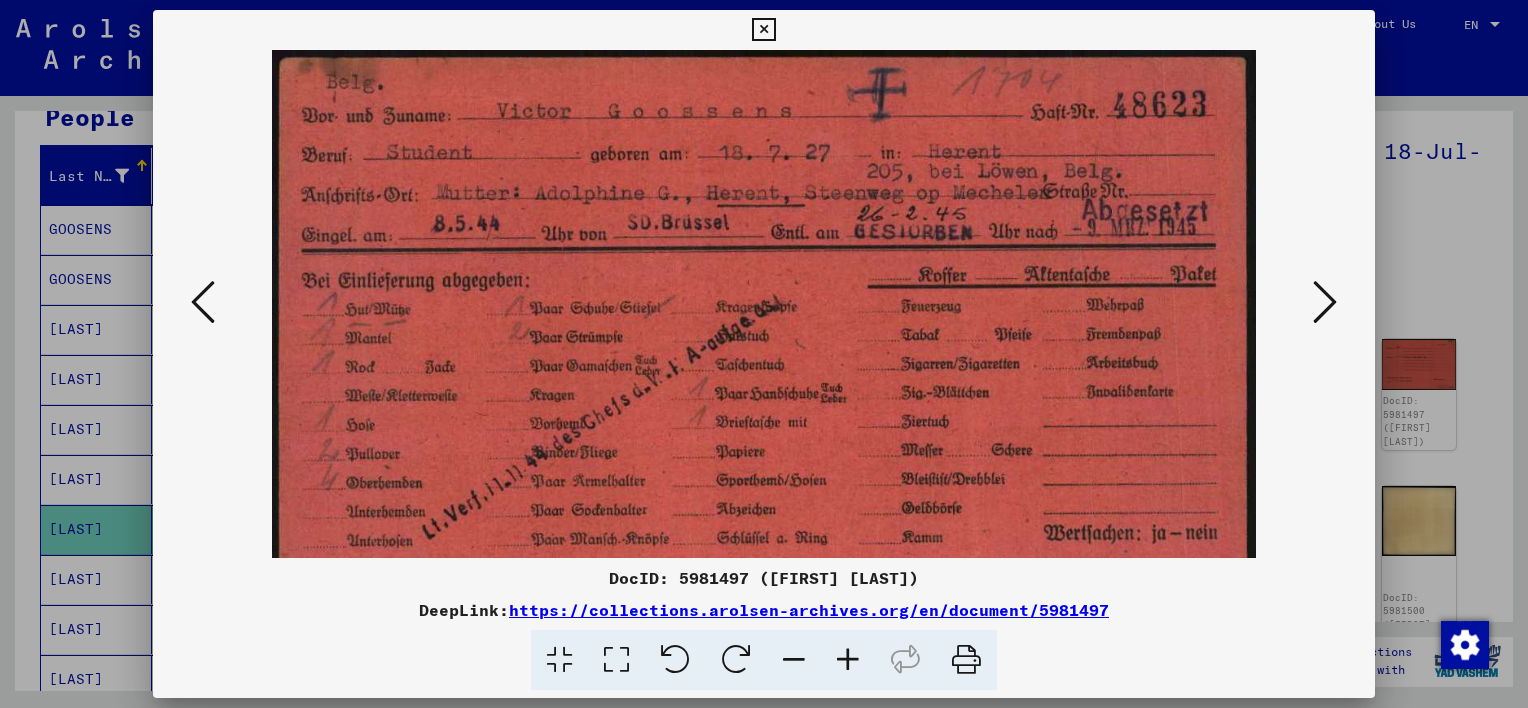 click at bounding box center (848, 660) 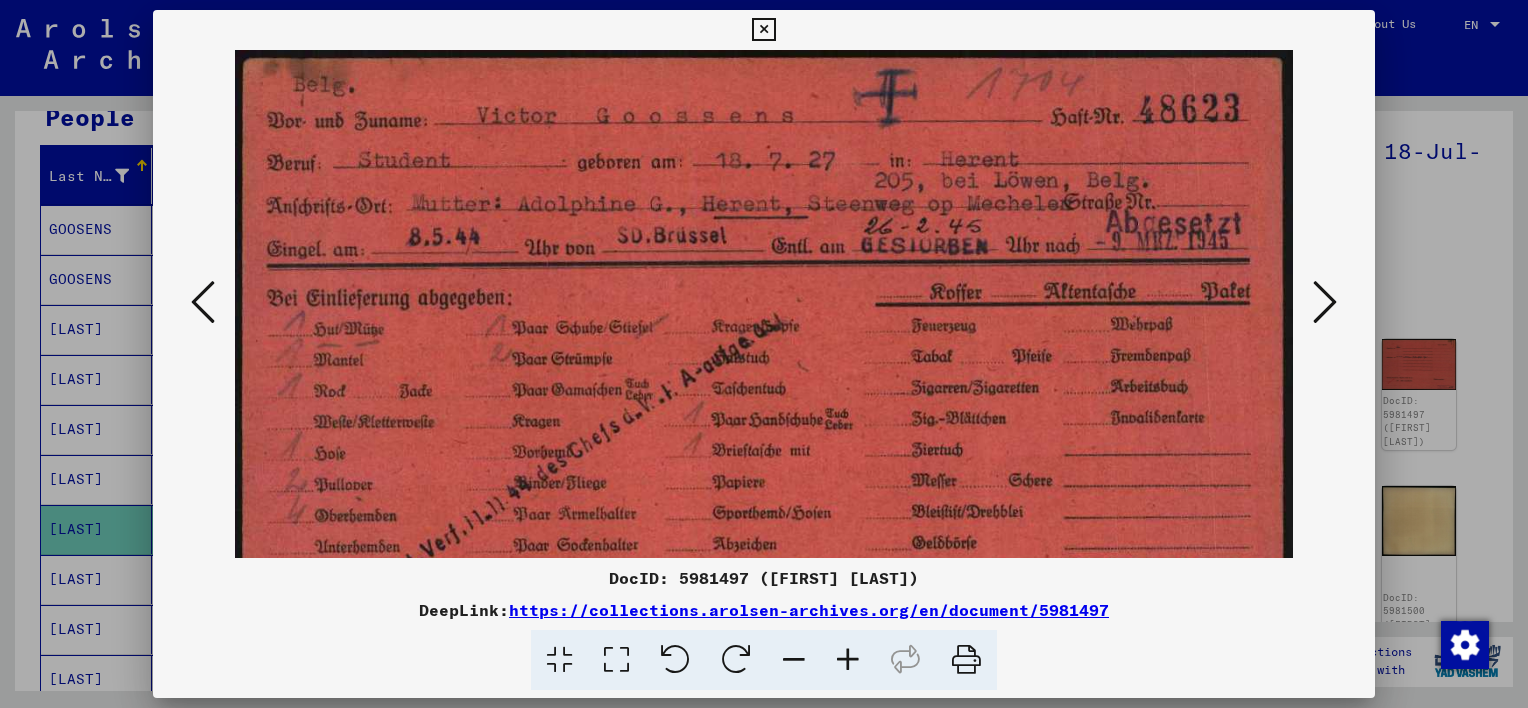 click at bounding box center [848, 660] 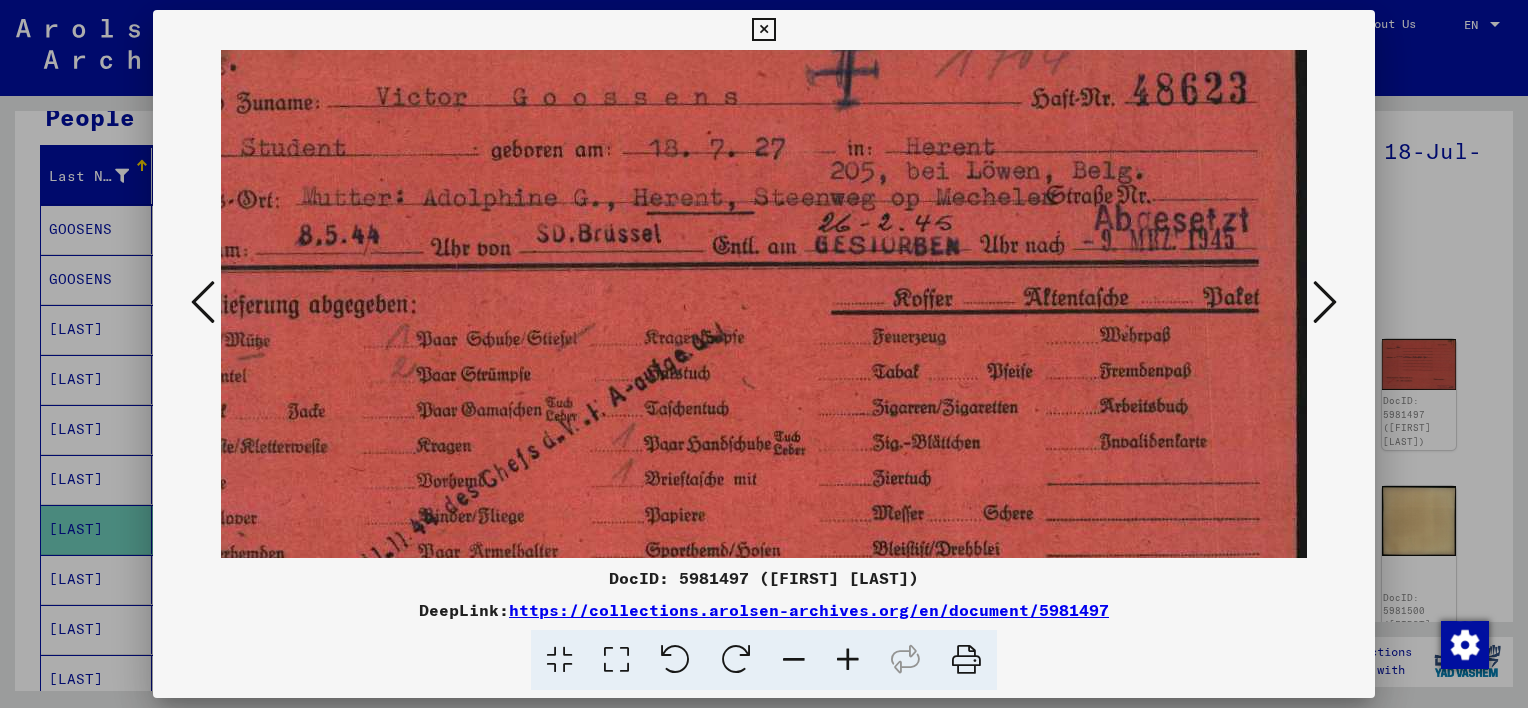 scroll, scrollTop: 26, scrollLeft: 121, axis: both 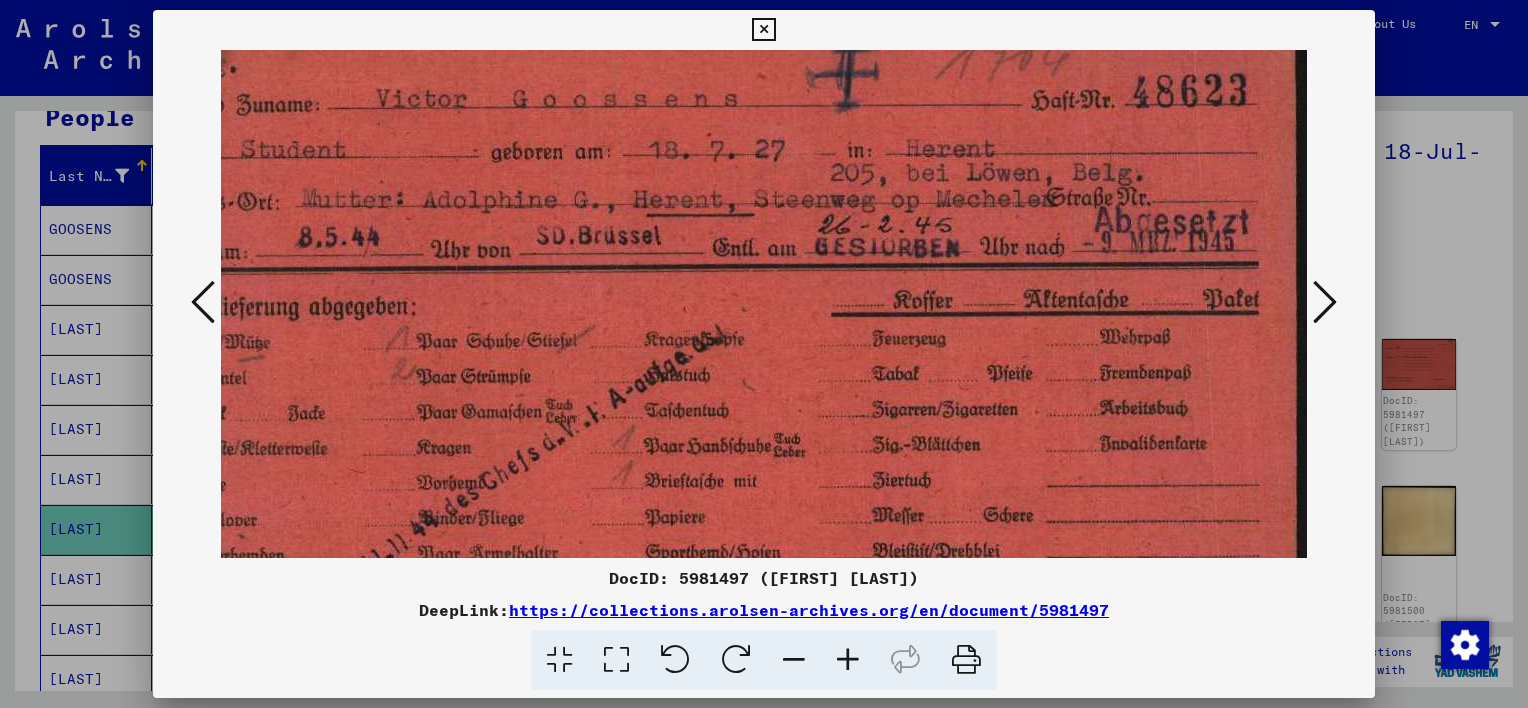 drag, startPoint x: 1134, startPoint y: 261, endPoint x: 861, endPoint y: 238, distance: 273.96716 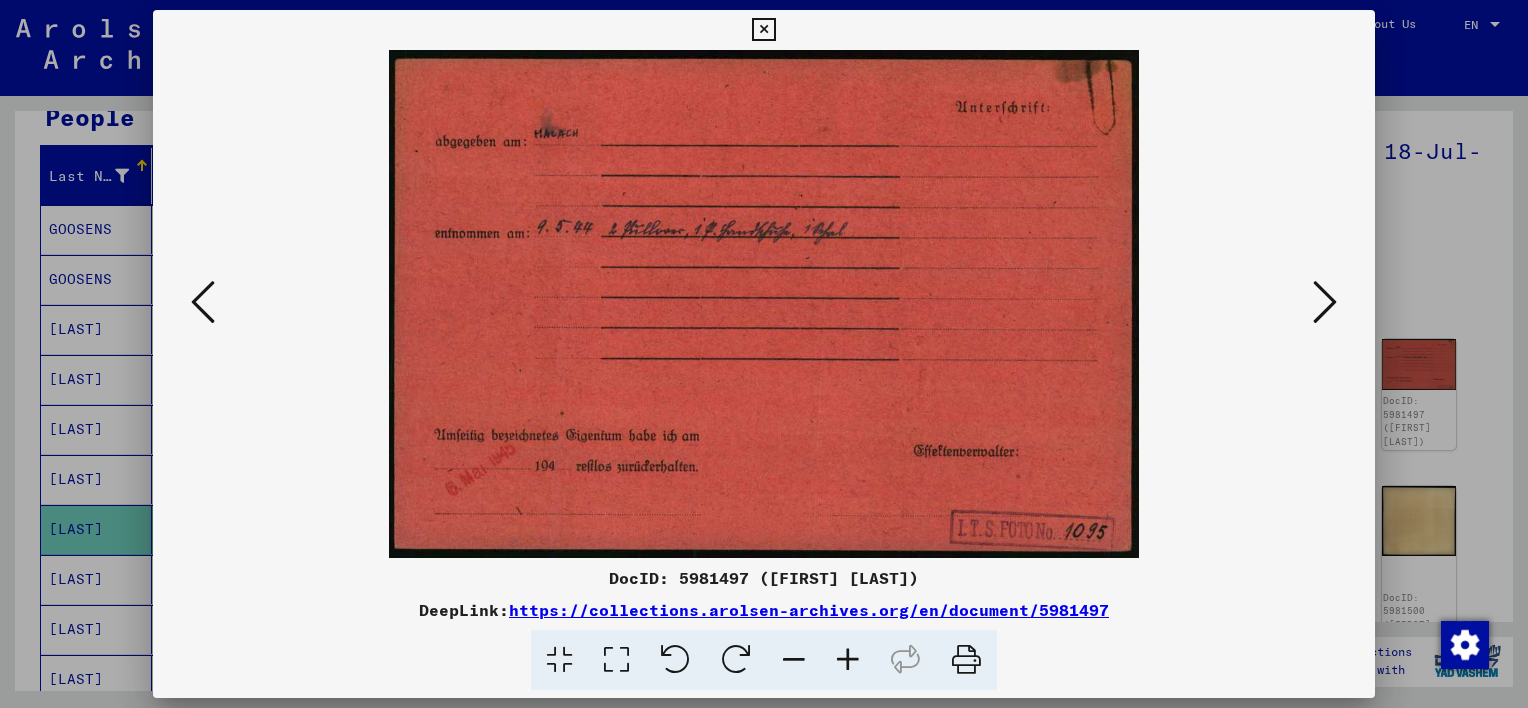 click at bounding box center [1325, 302] 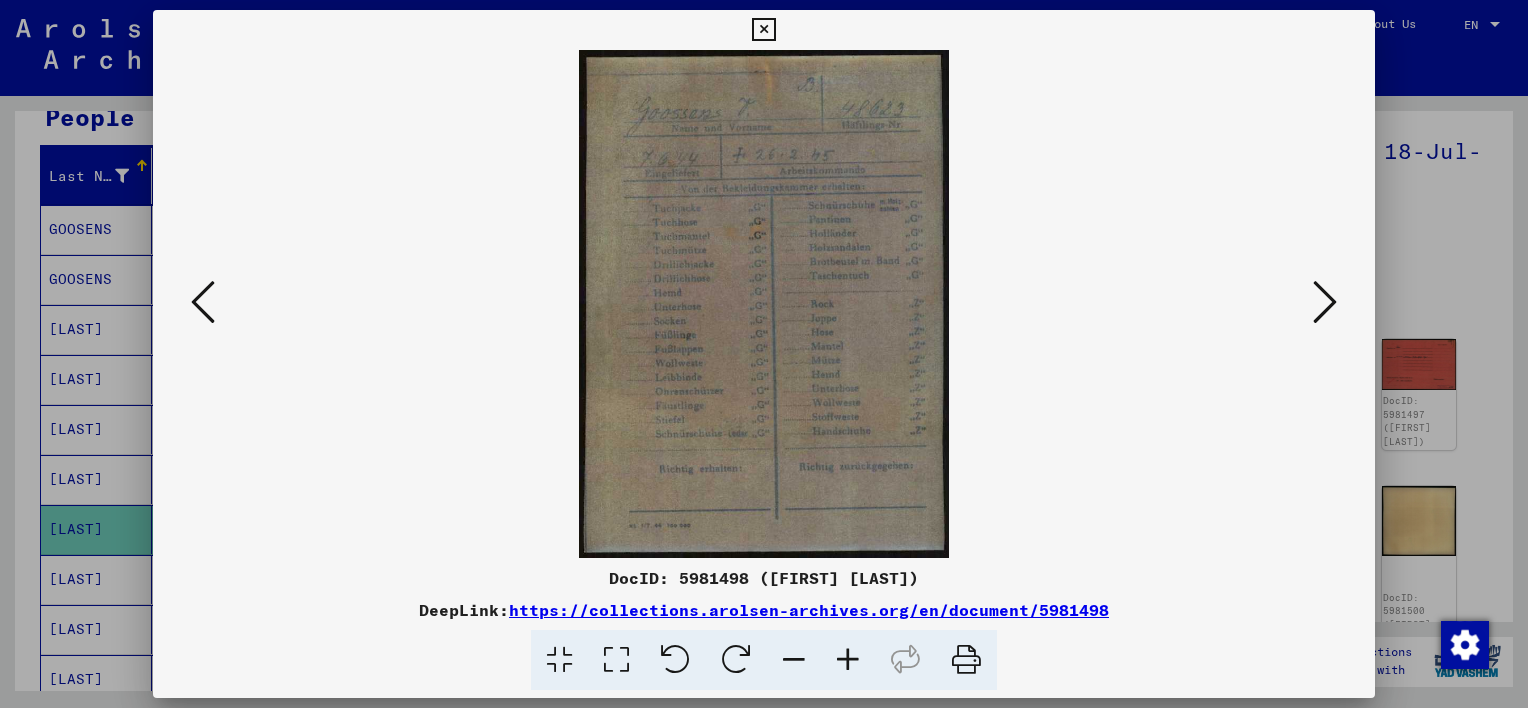 click at bounding box center [848, 660] 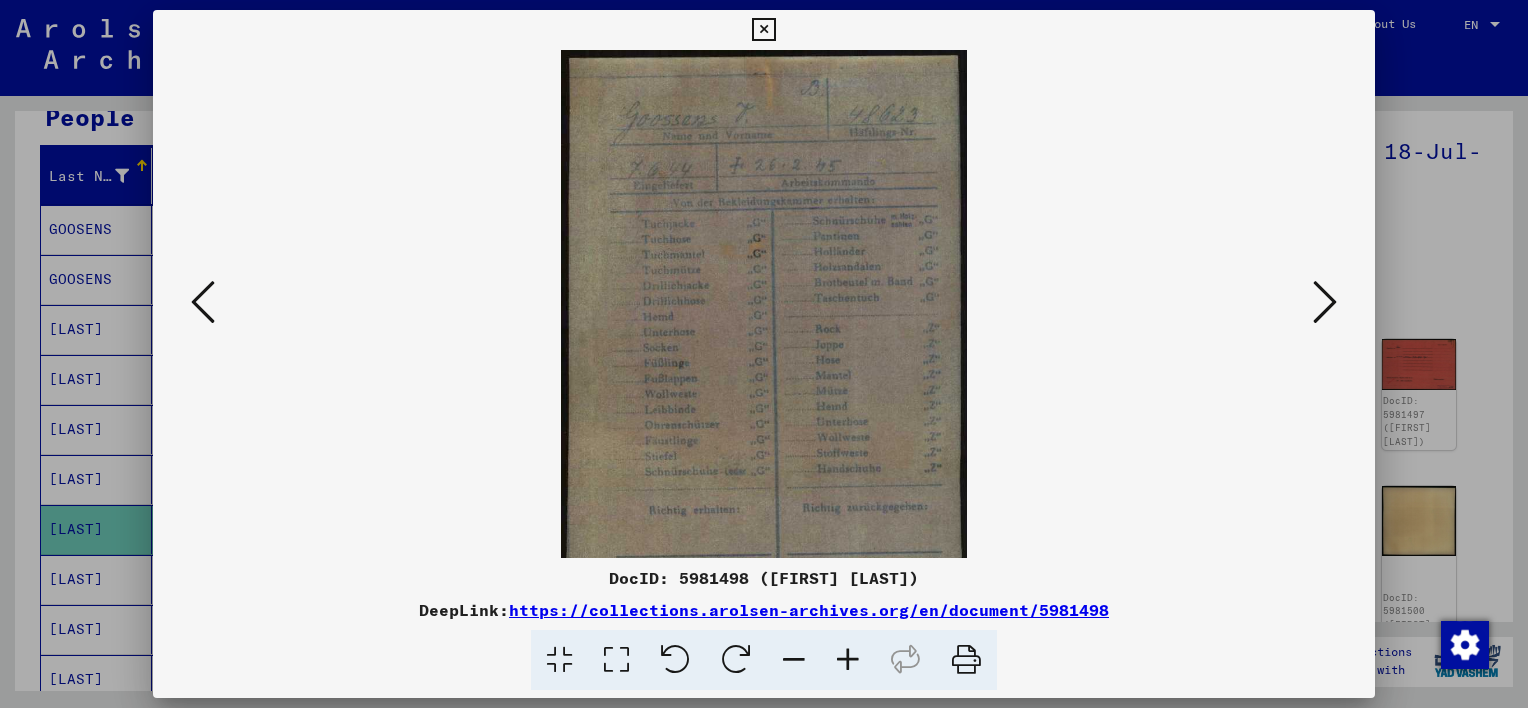 click at bounding box center [848, 660] 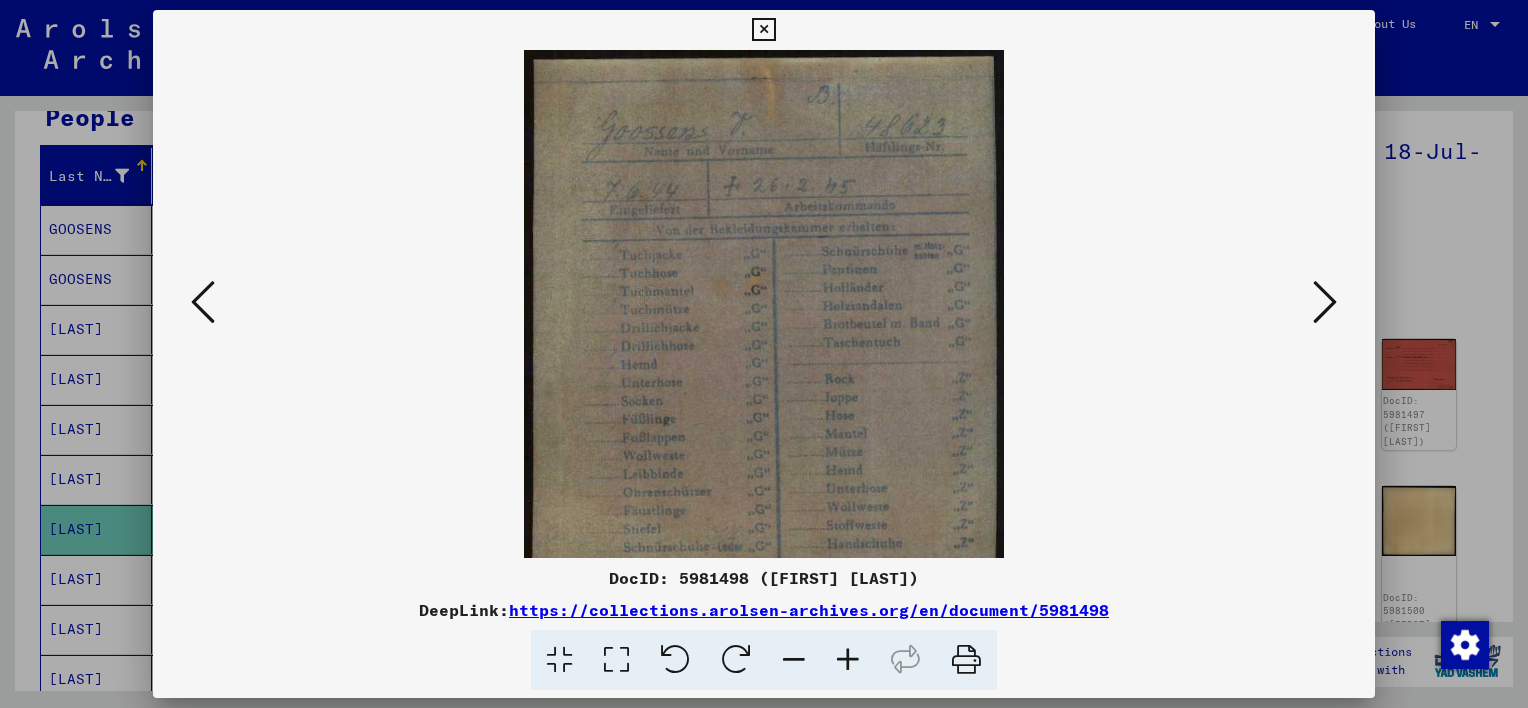 click at bounding box center [848, 660] 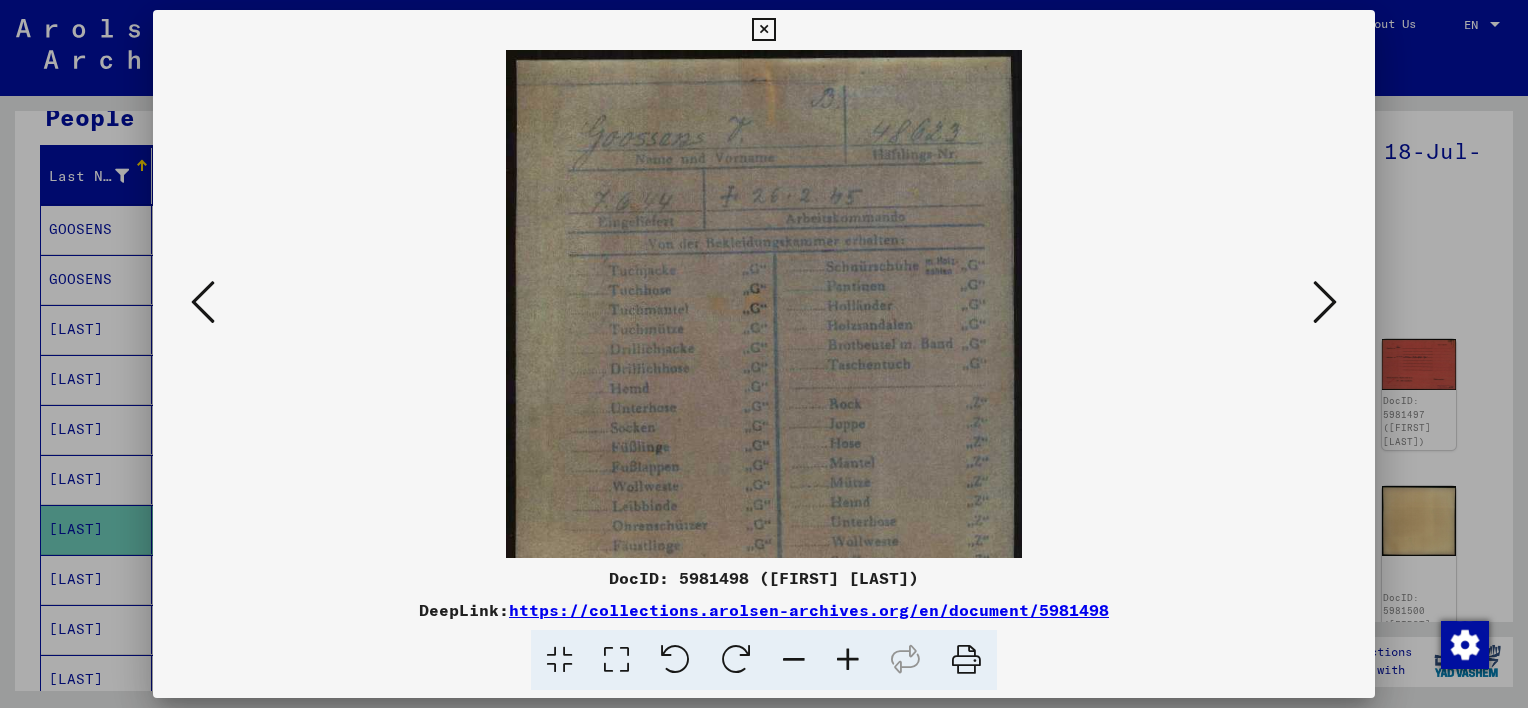 click at bounding box center [848, 660] 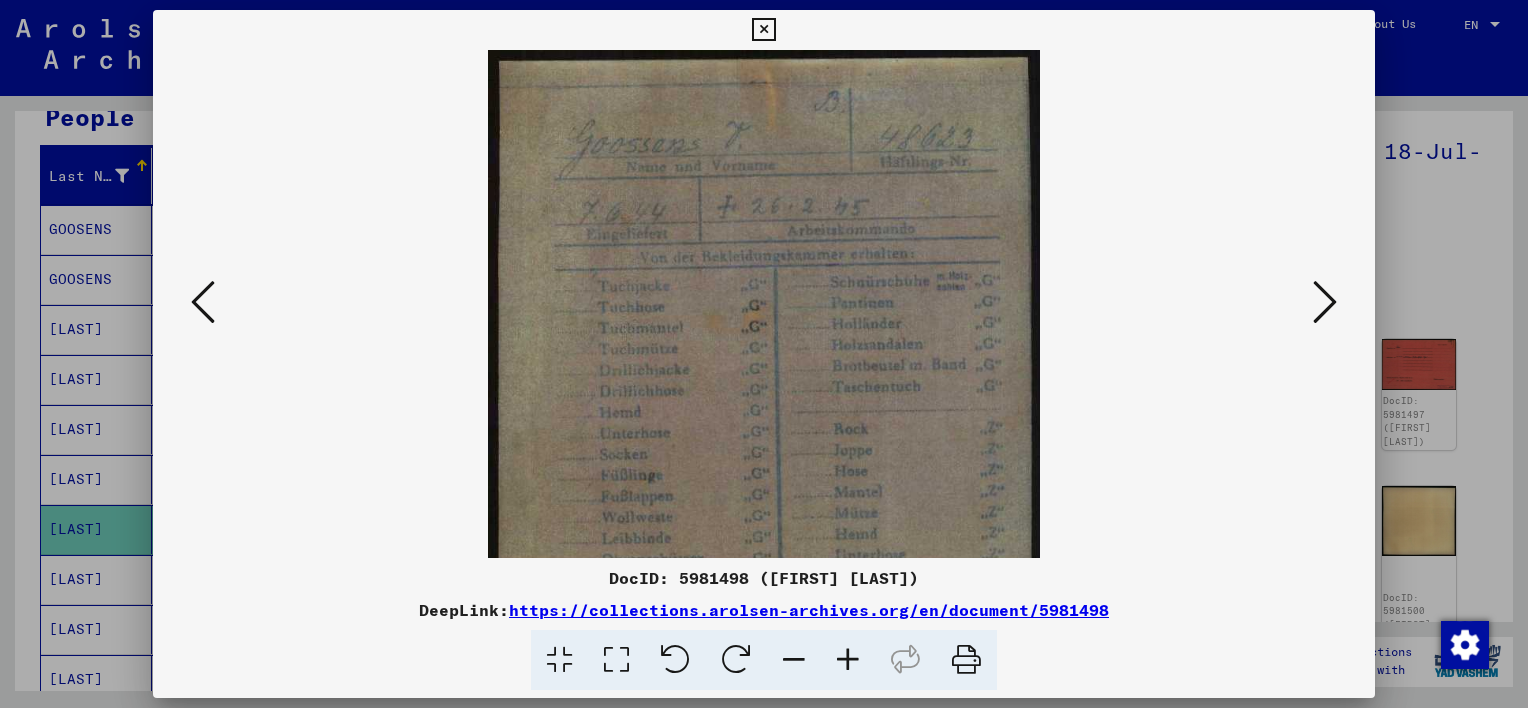 click at bounding box center [848, 660] 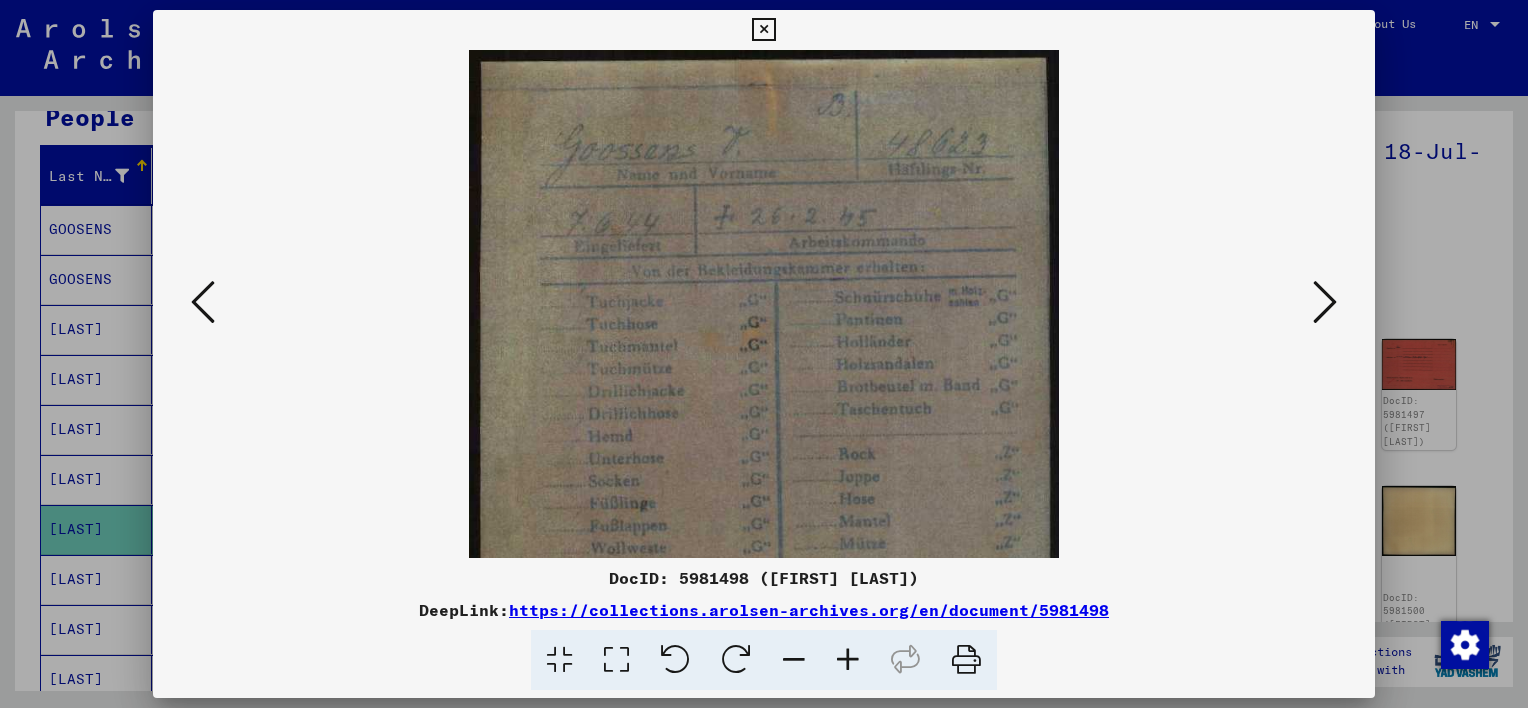 click at bounding box center (848, 660) 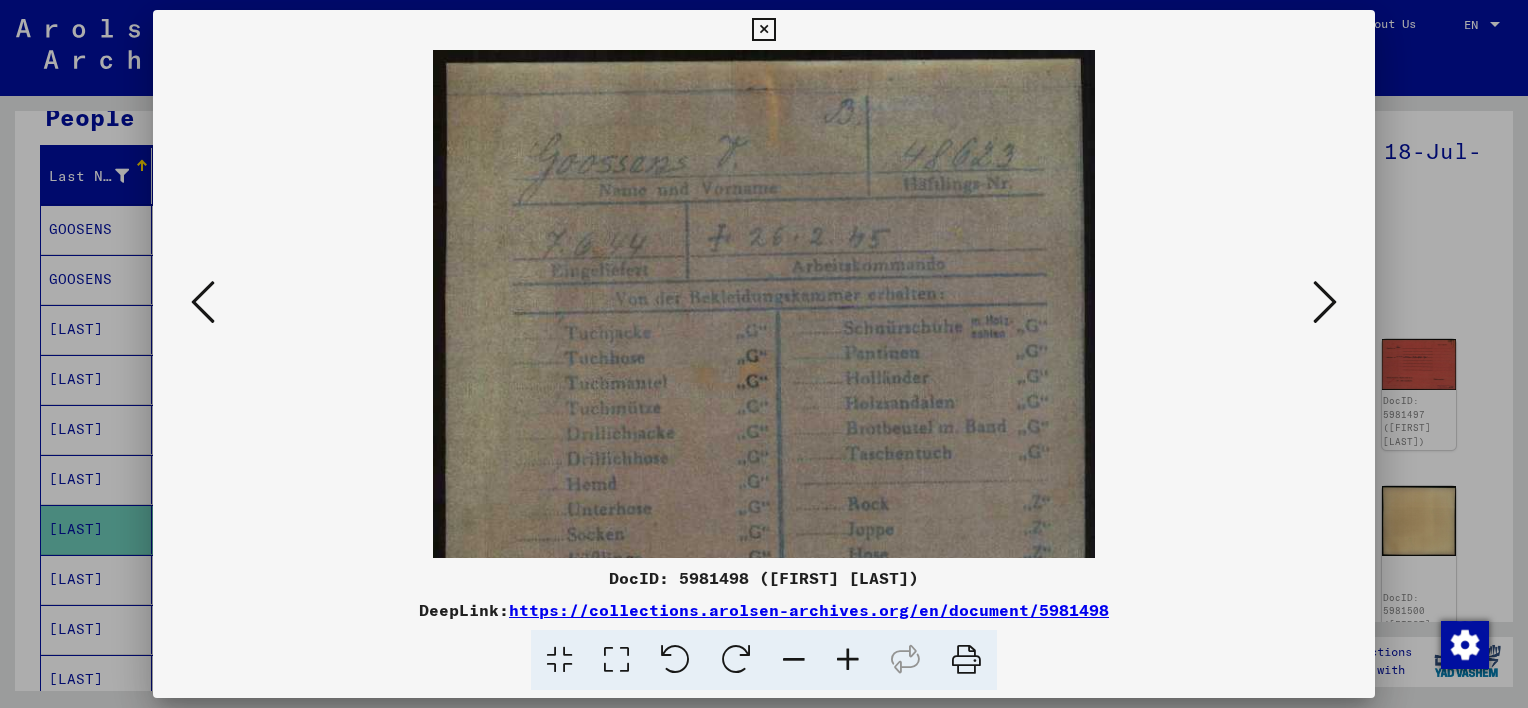 click at bounding box center (848, 660) 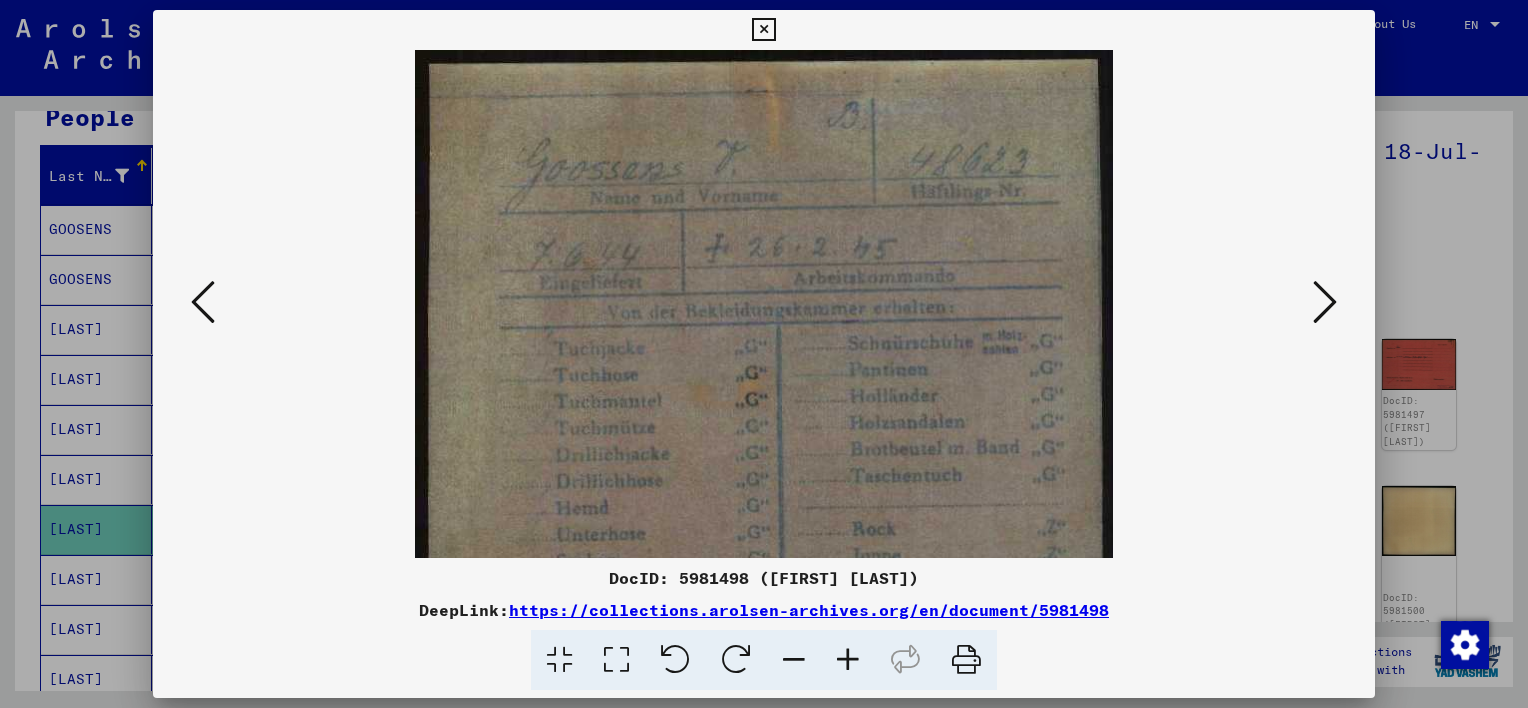 click at bounding box center [848, 660] 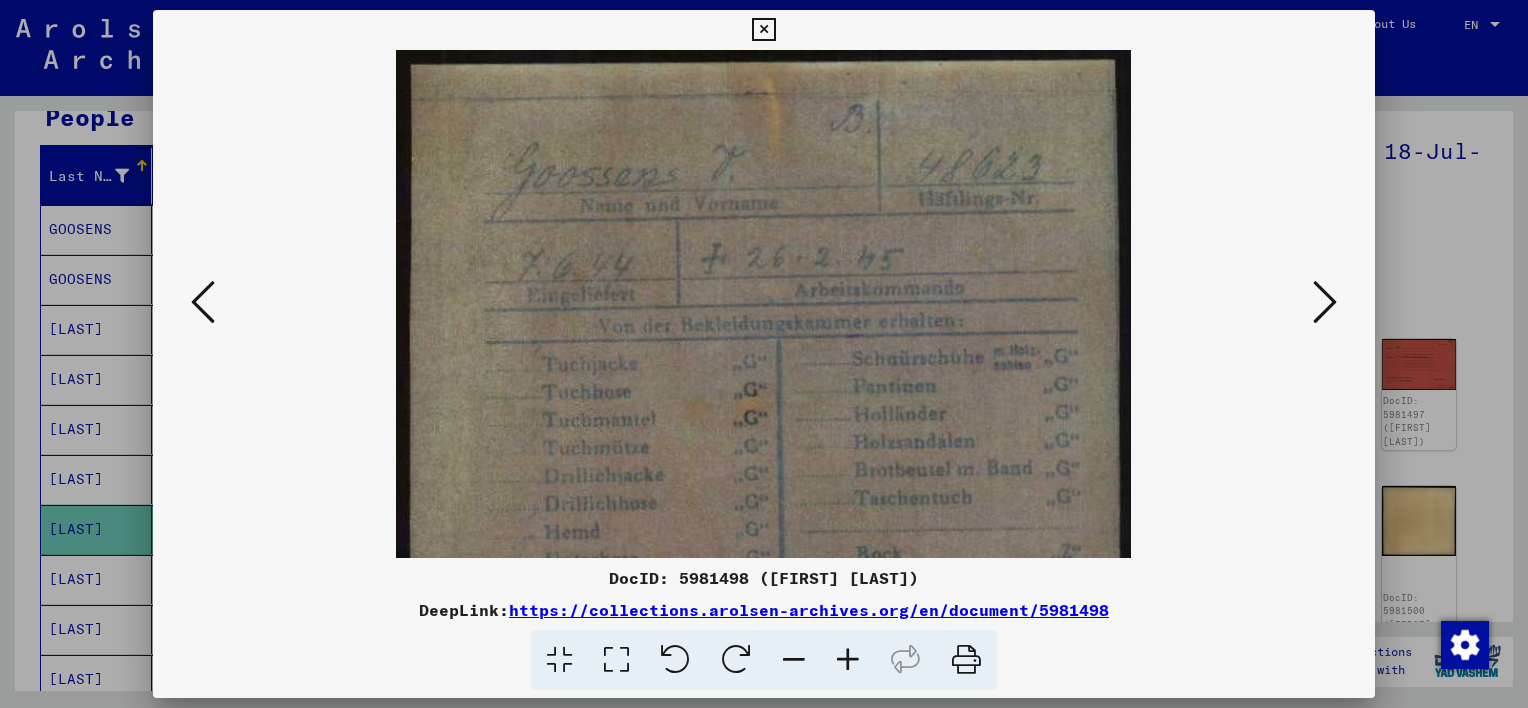 click at bounding box center [848, 660] 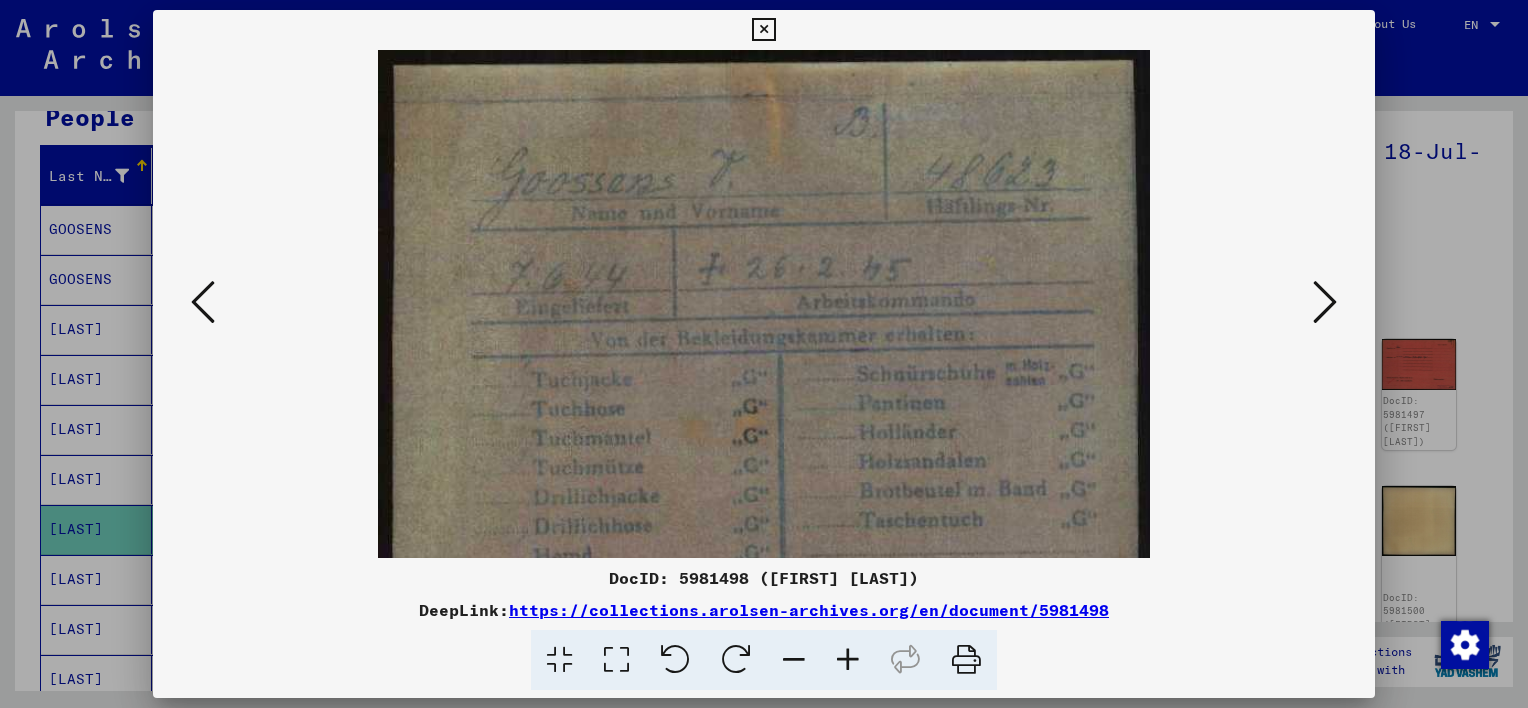 scroll, scrollTop: 0, scrollLeft: 0, axis: both 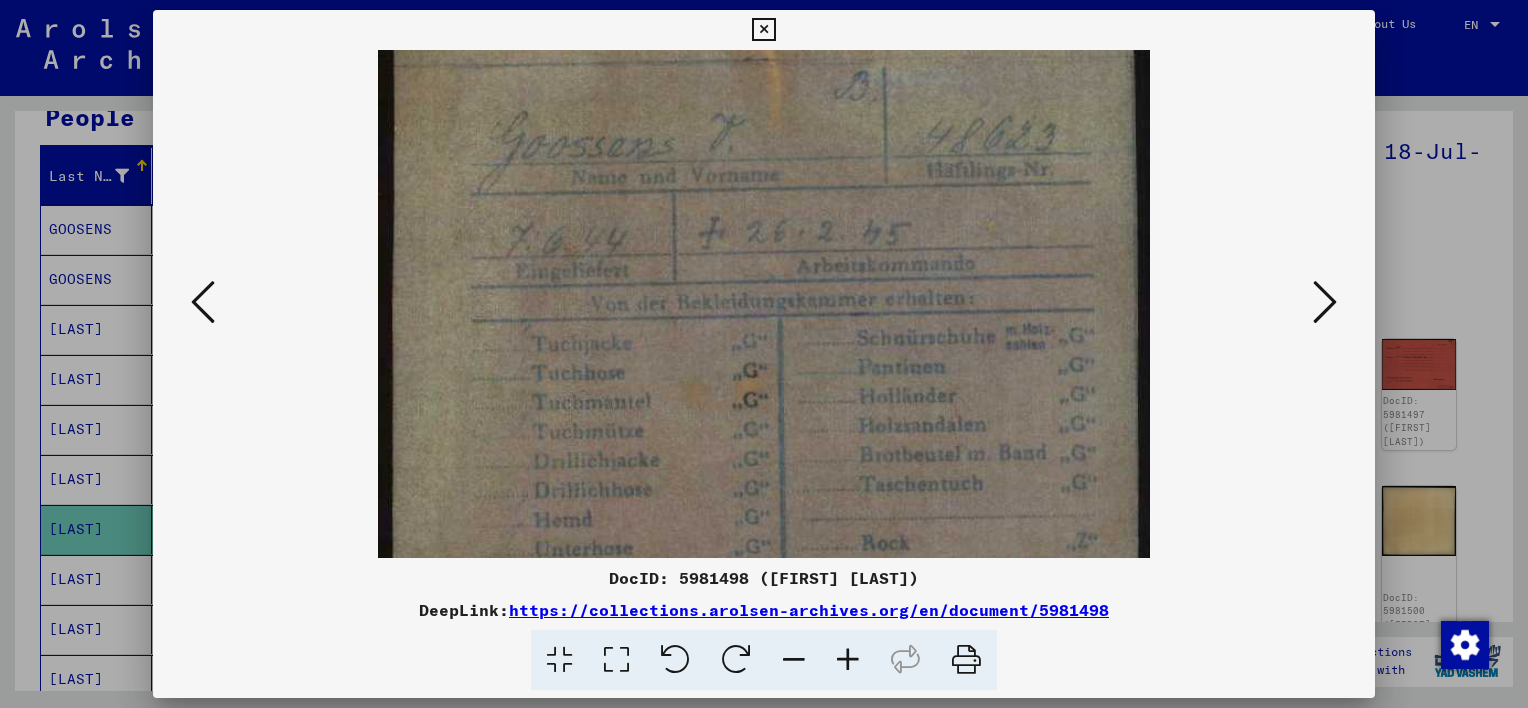 drag, startPoint x: 749, startPoint y: 385, endPoint x: 760, endPoint y: 345, distance: 41.484936 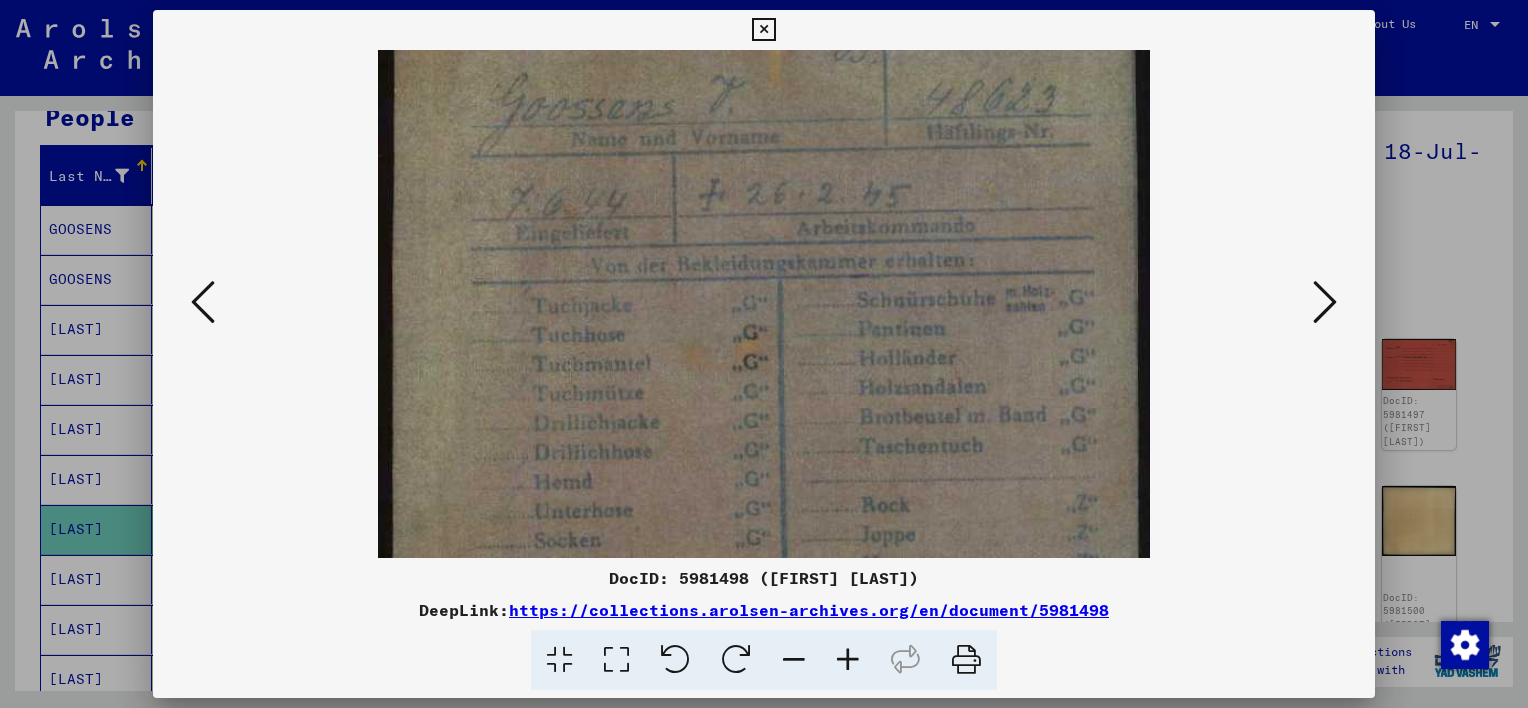 scroll, scrollTop: 77, scrollLeft: 0, axis: vertical 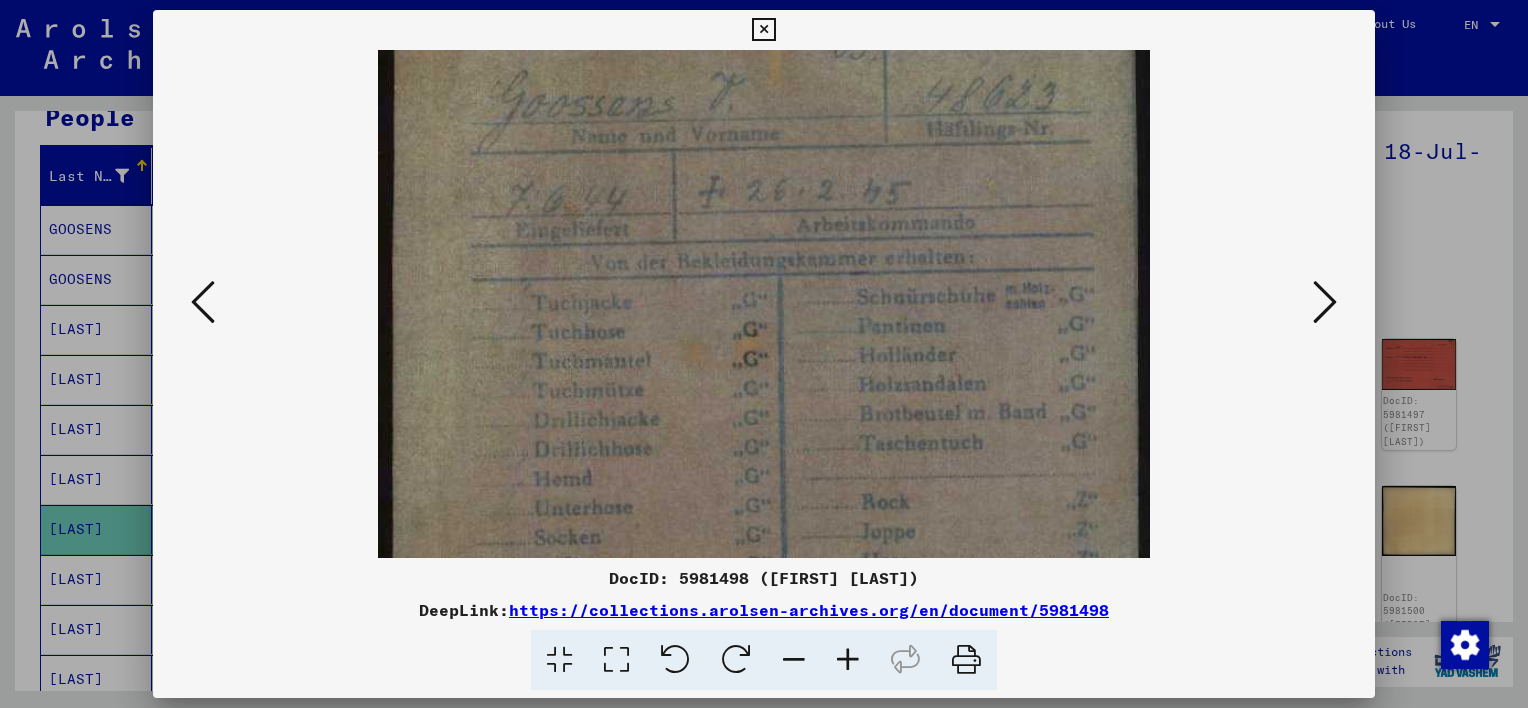 drag, startPoint x: 804, startPoint y: 411, endPoint x: 817, endPoint y: 364, distance: 48.76474 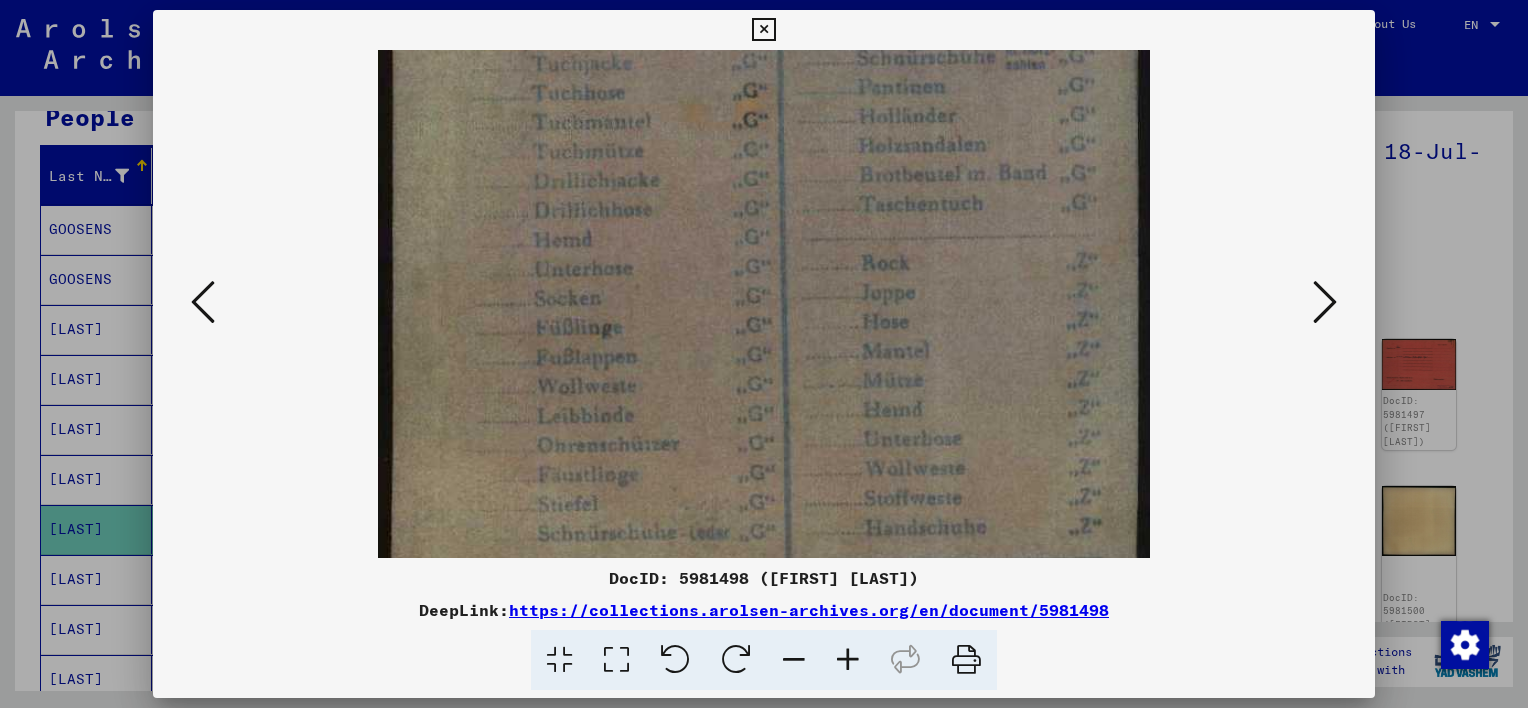 drag, startPoint x: 800, startPoint y: 348, endPoint x: 790, endPoint y: 152, distance: 196.25494 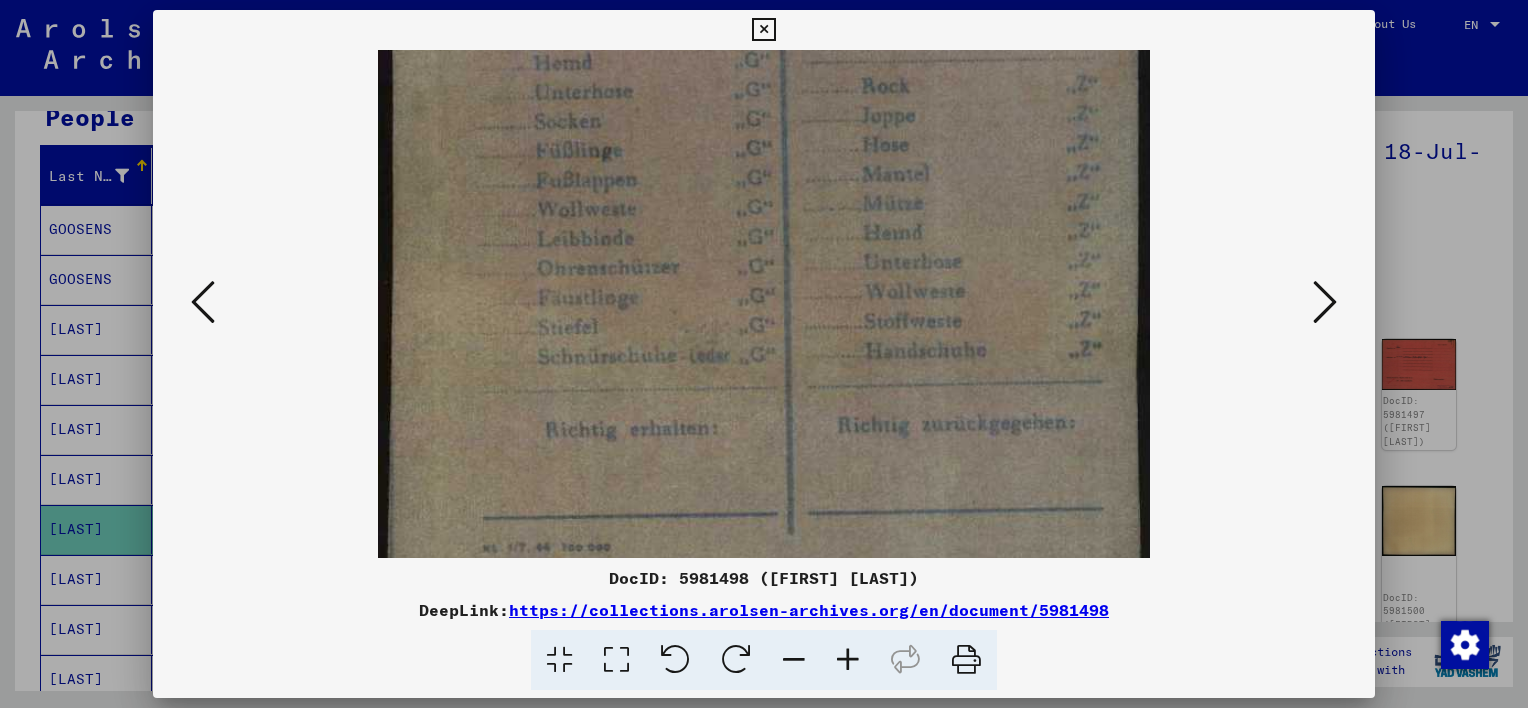 drag, startPoint x: 760, startPoint y: 288, endPoint x: 759, endPoint y: 162, distance: 126.00397 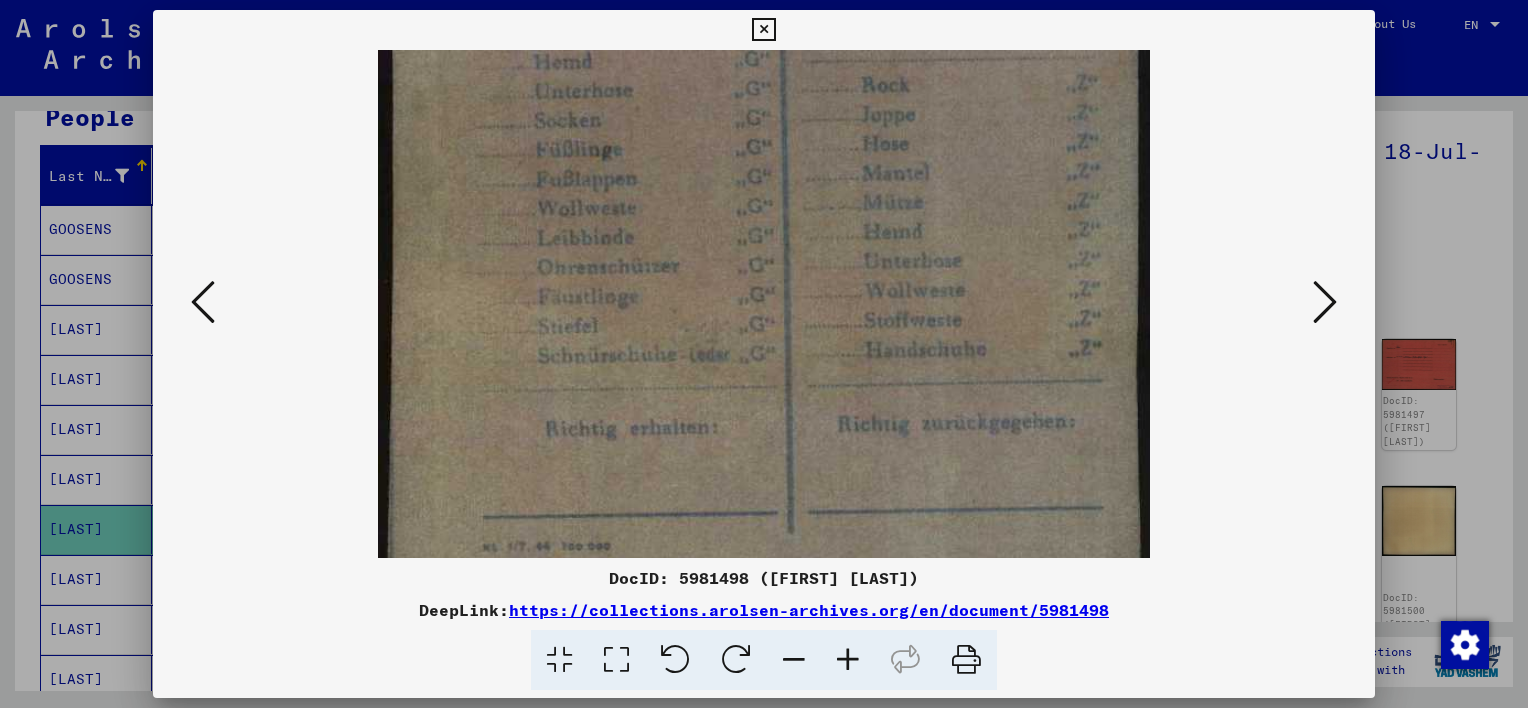 scroll, scrollTop: 550, scrollLeft: 0, axis: vertical 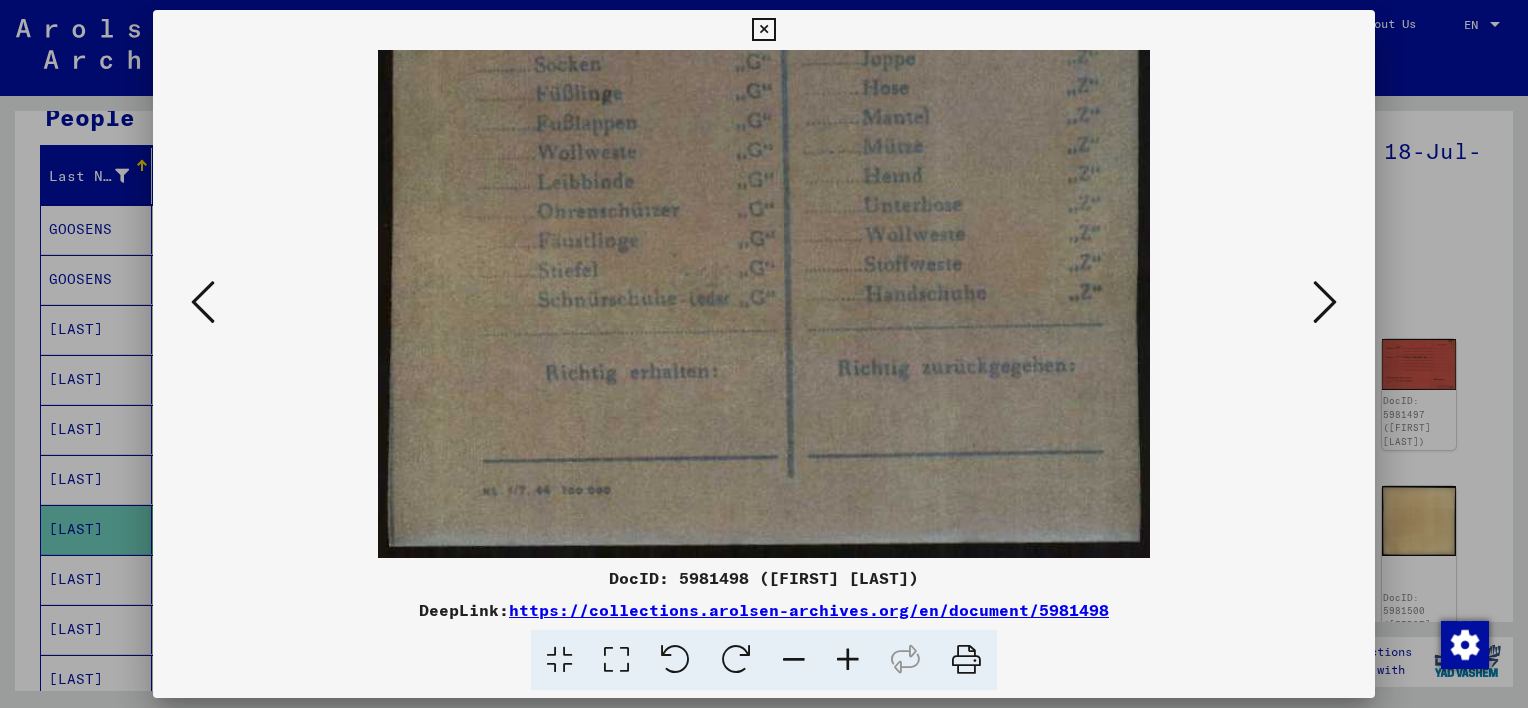 drag, startPoint x: 772, startPoint y: 364, endPoint x: 788, endPoint y: 243, distance: 122.05327 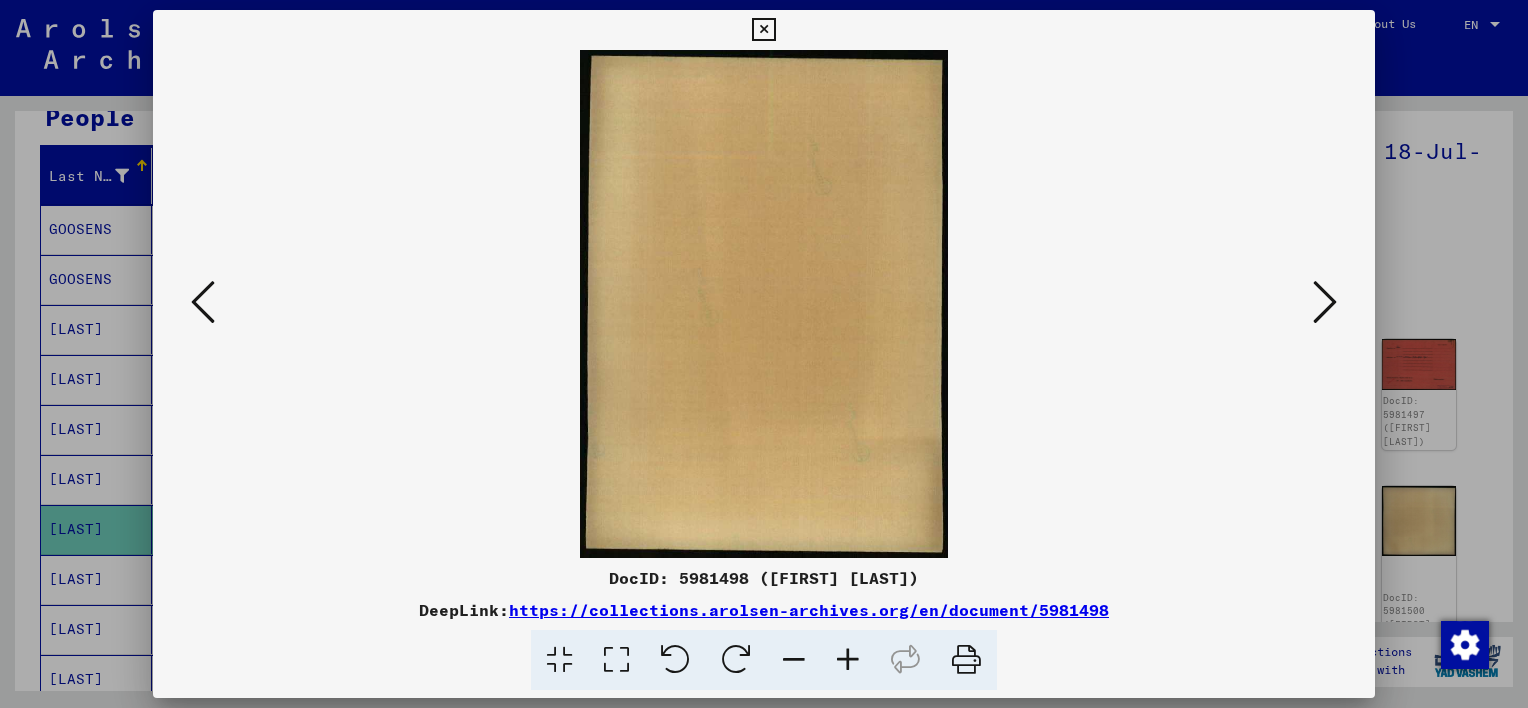 click at bounding box center [1325, 302] 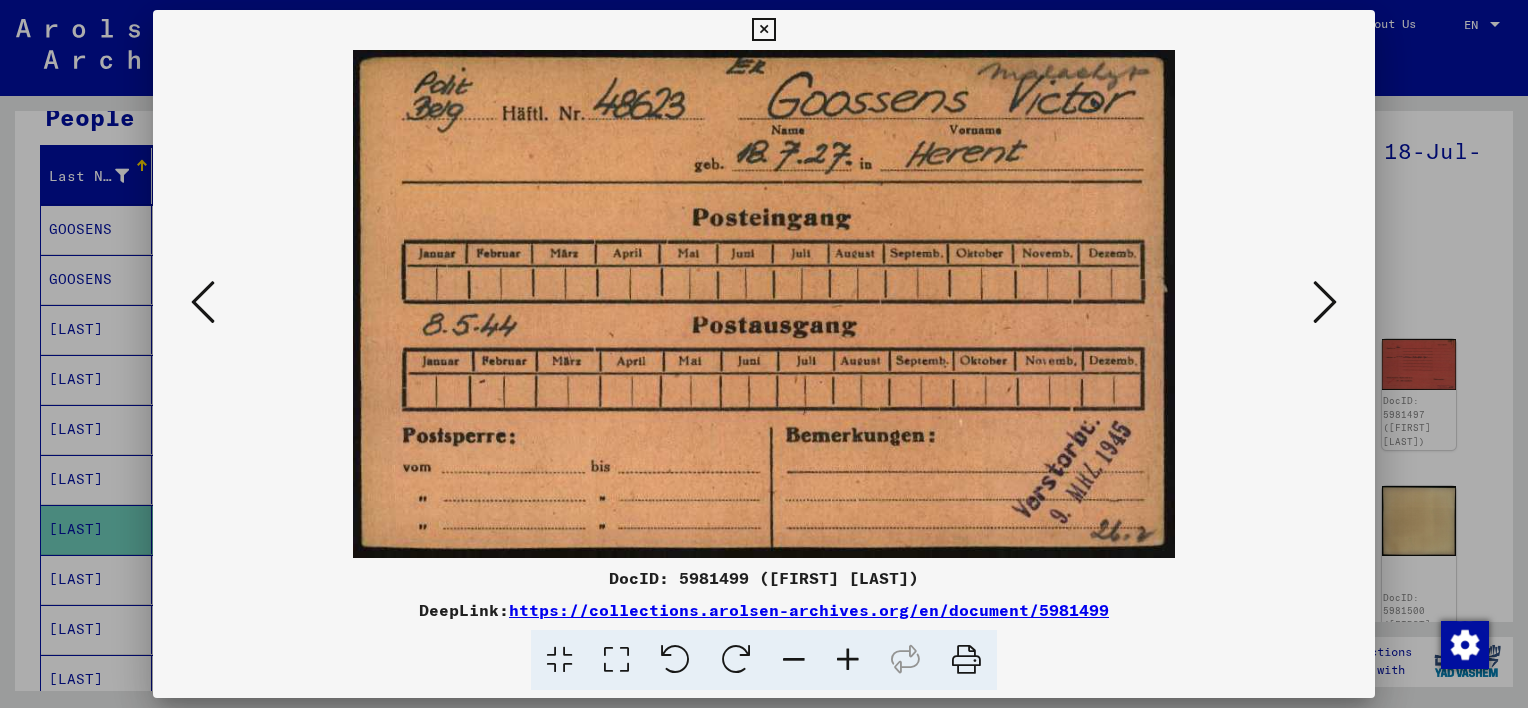 click at bounding box center [1325, 302] 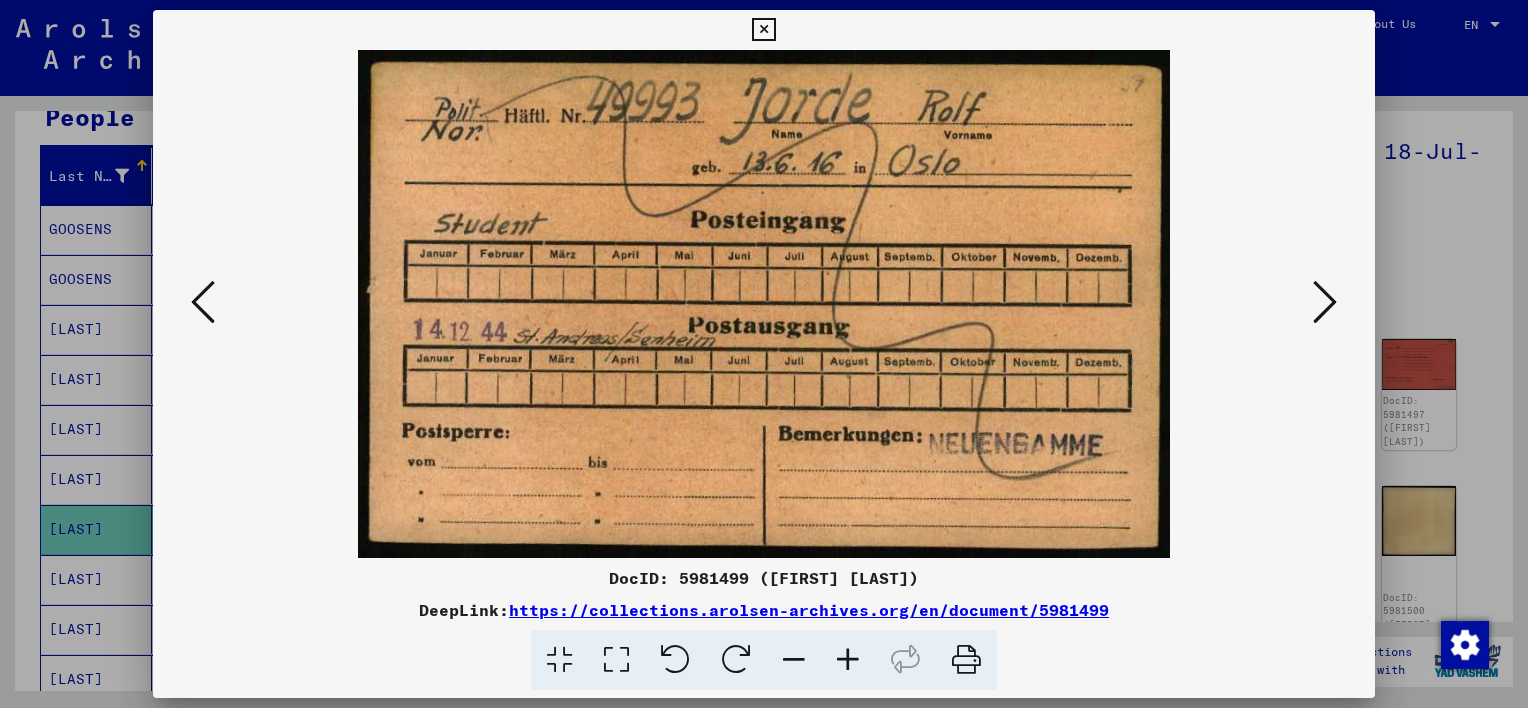 click at bounding box center [1325, 302] 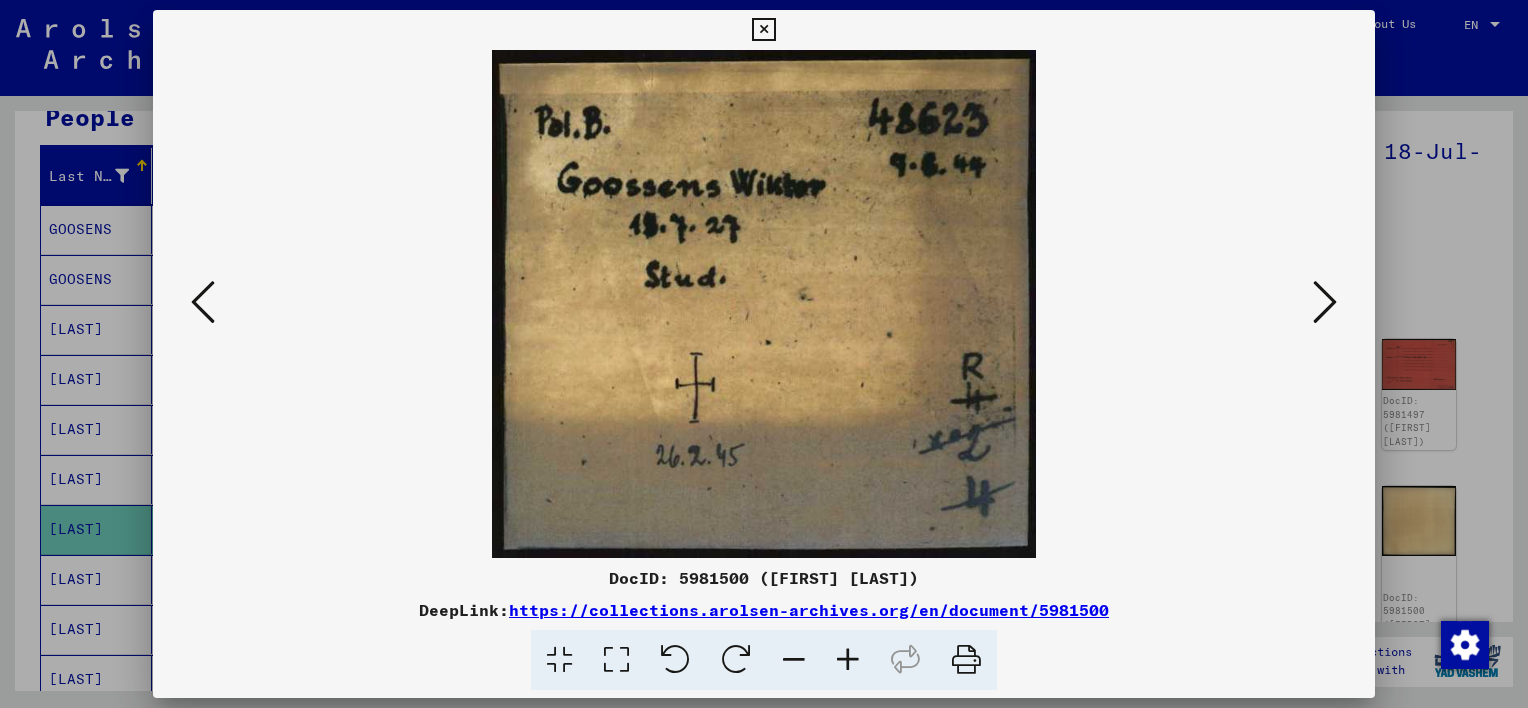click at bounding box center (203, 302) 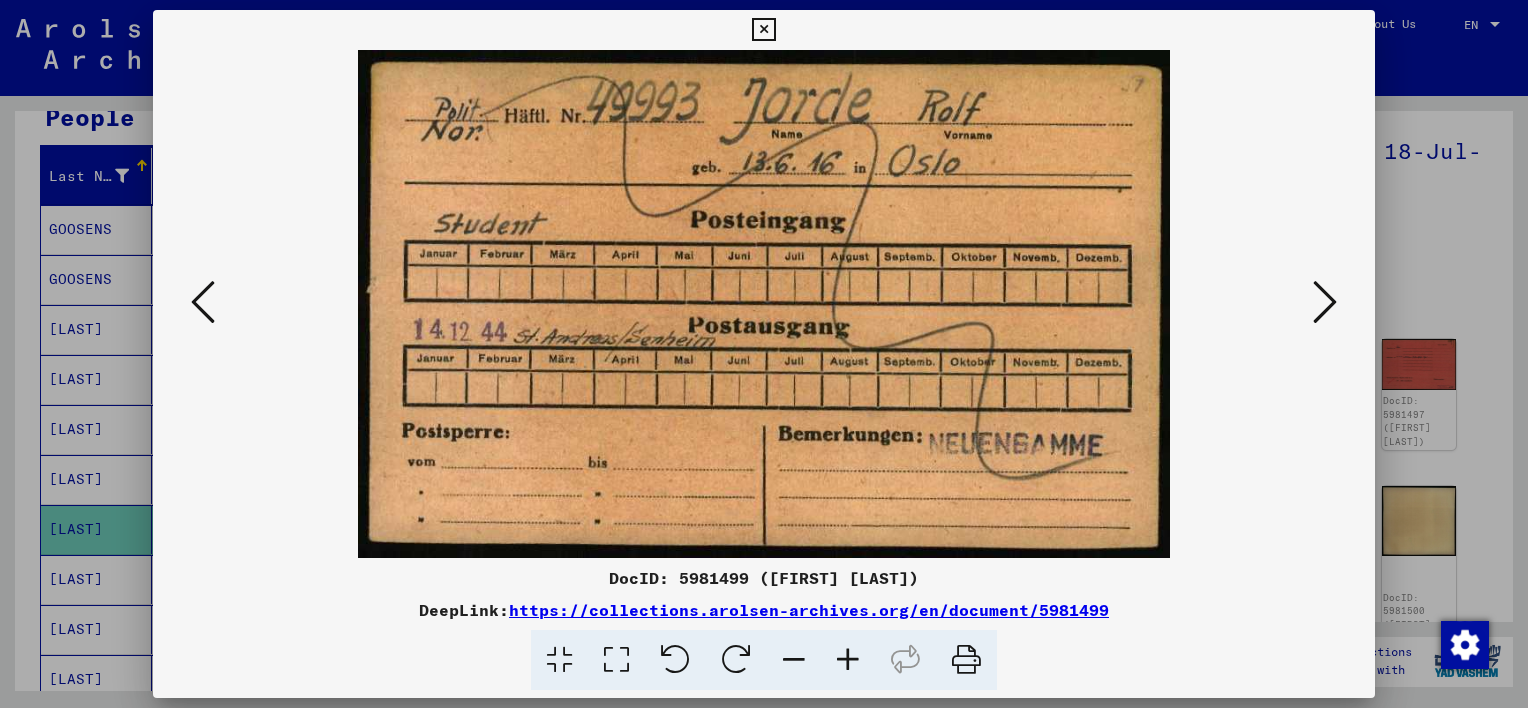 click at bounding box center [1325, 302] 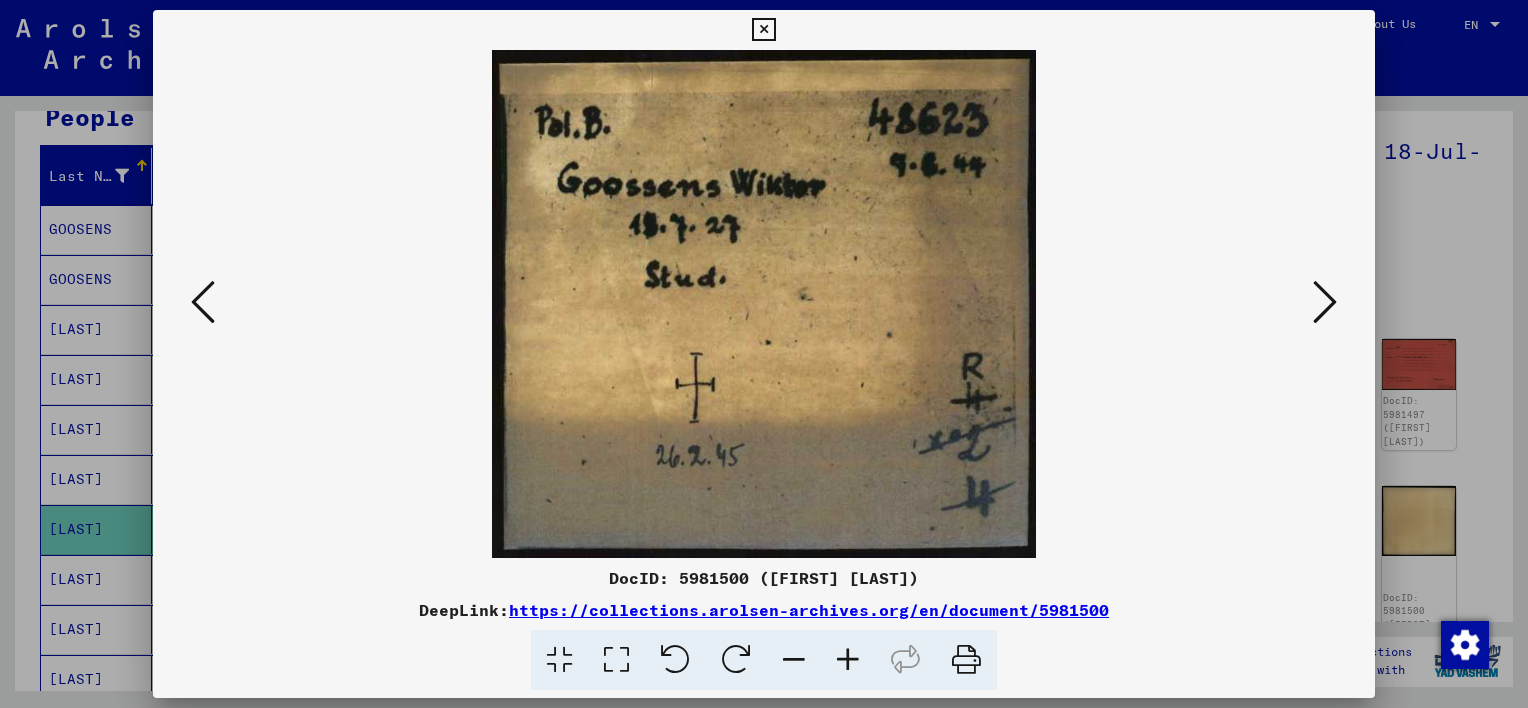 click at bounding box center (1325, 302) 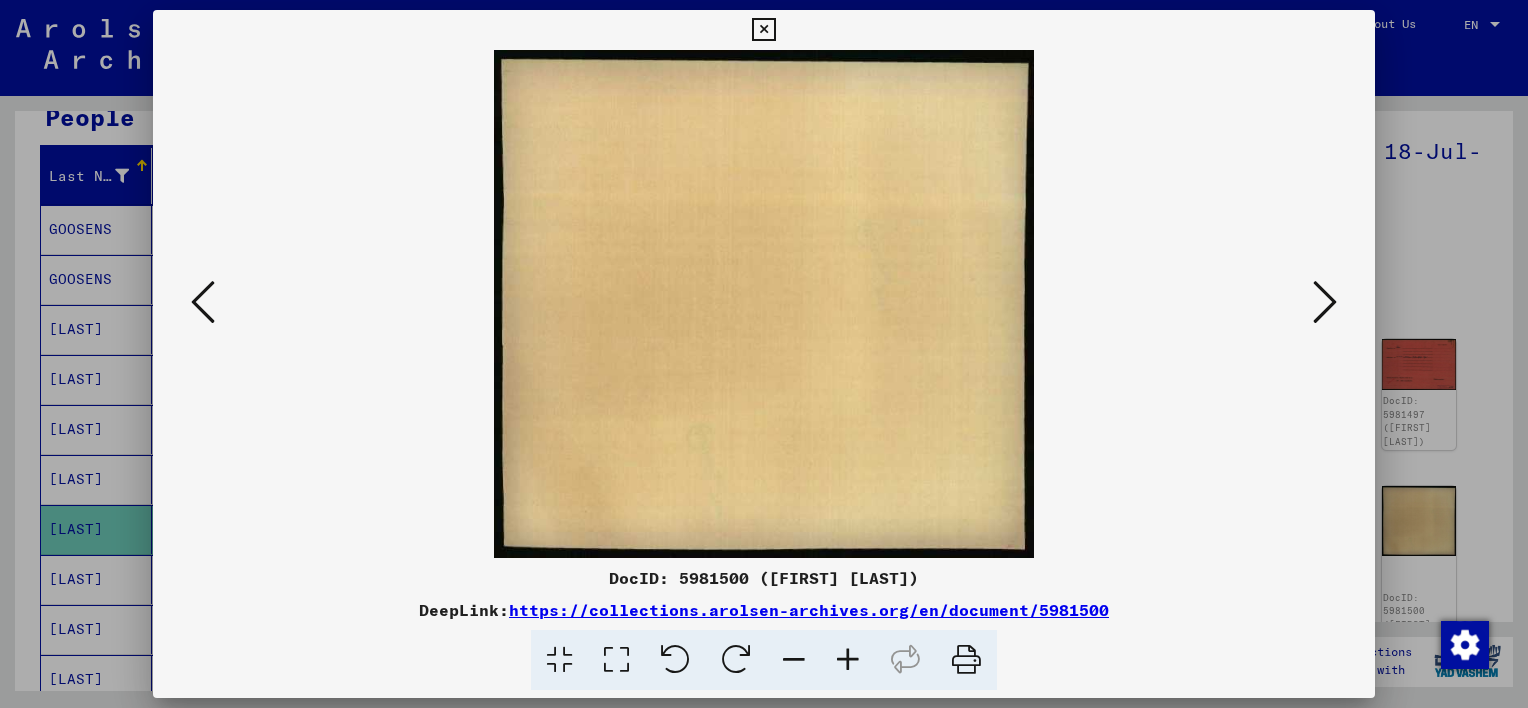 click at bounding box center (1325, 302) 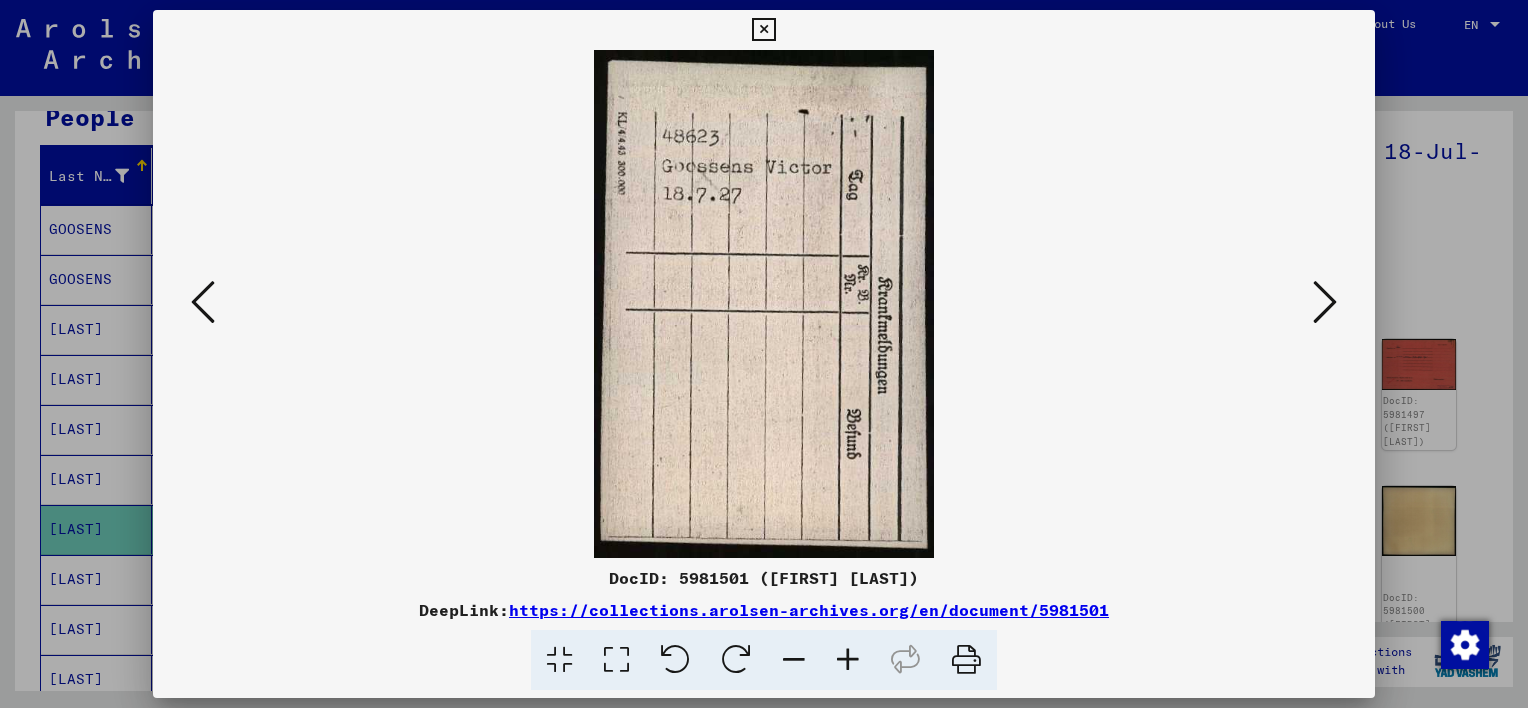 click at bounding box center (1325, 302) 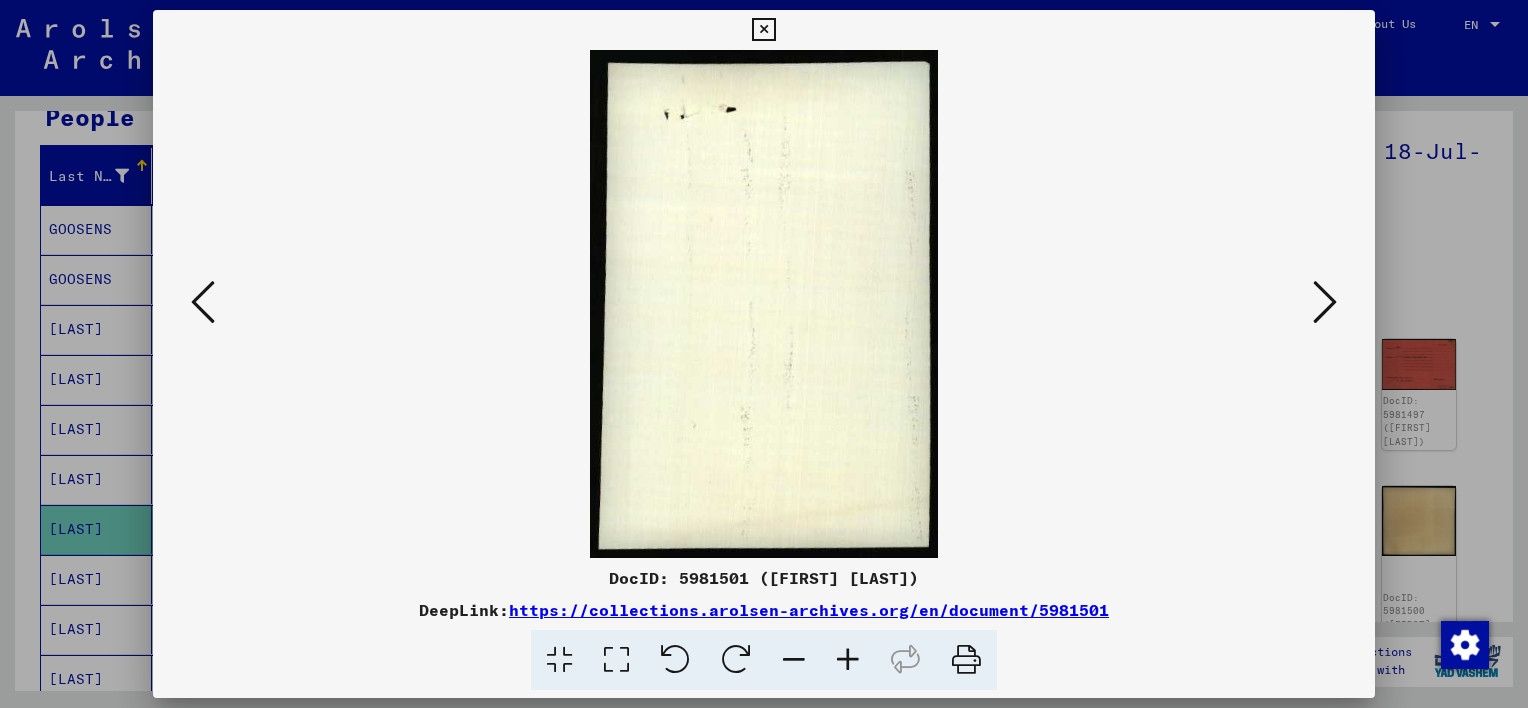 click at bounding box center [1325, 302] 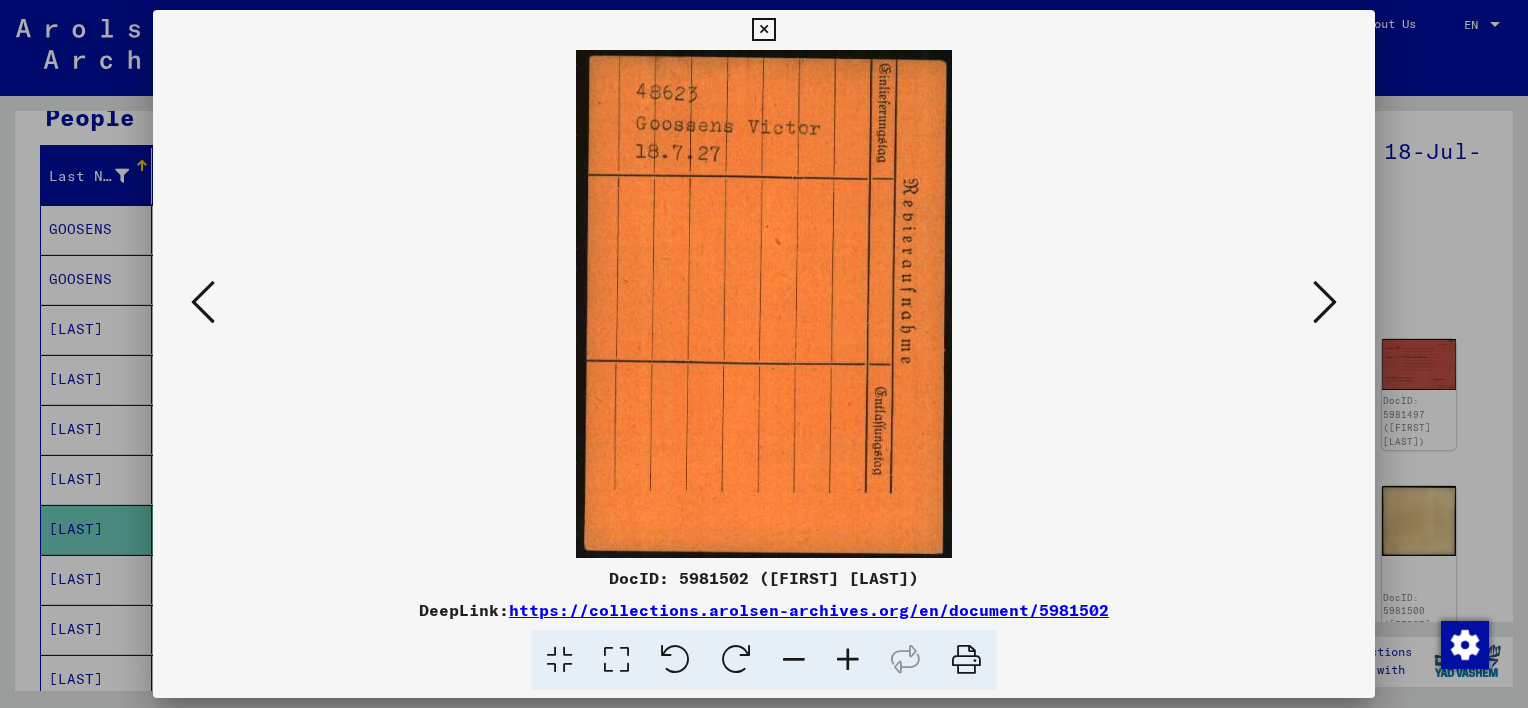 click at bounding box center [1325, 302] 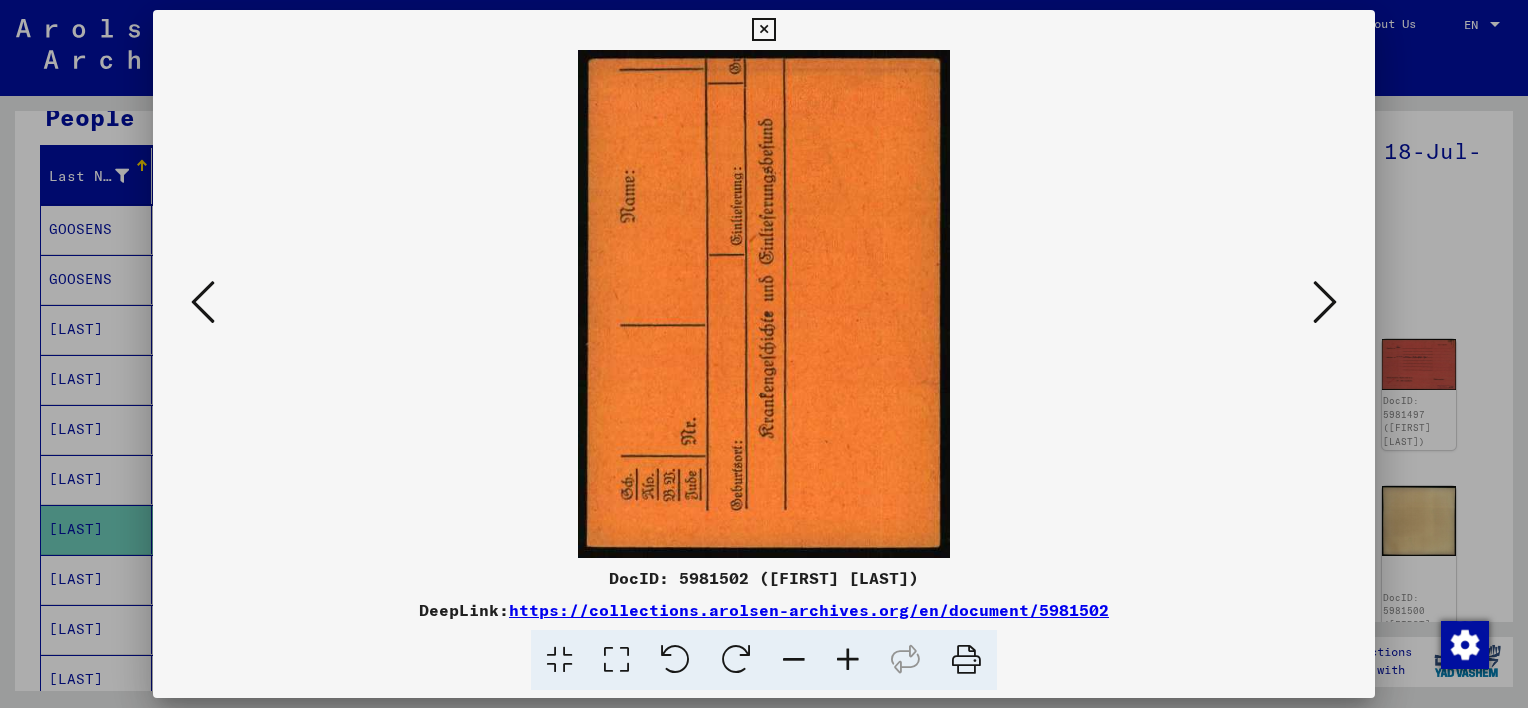 click at bounding box center [1325, 302] 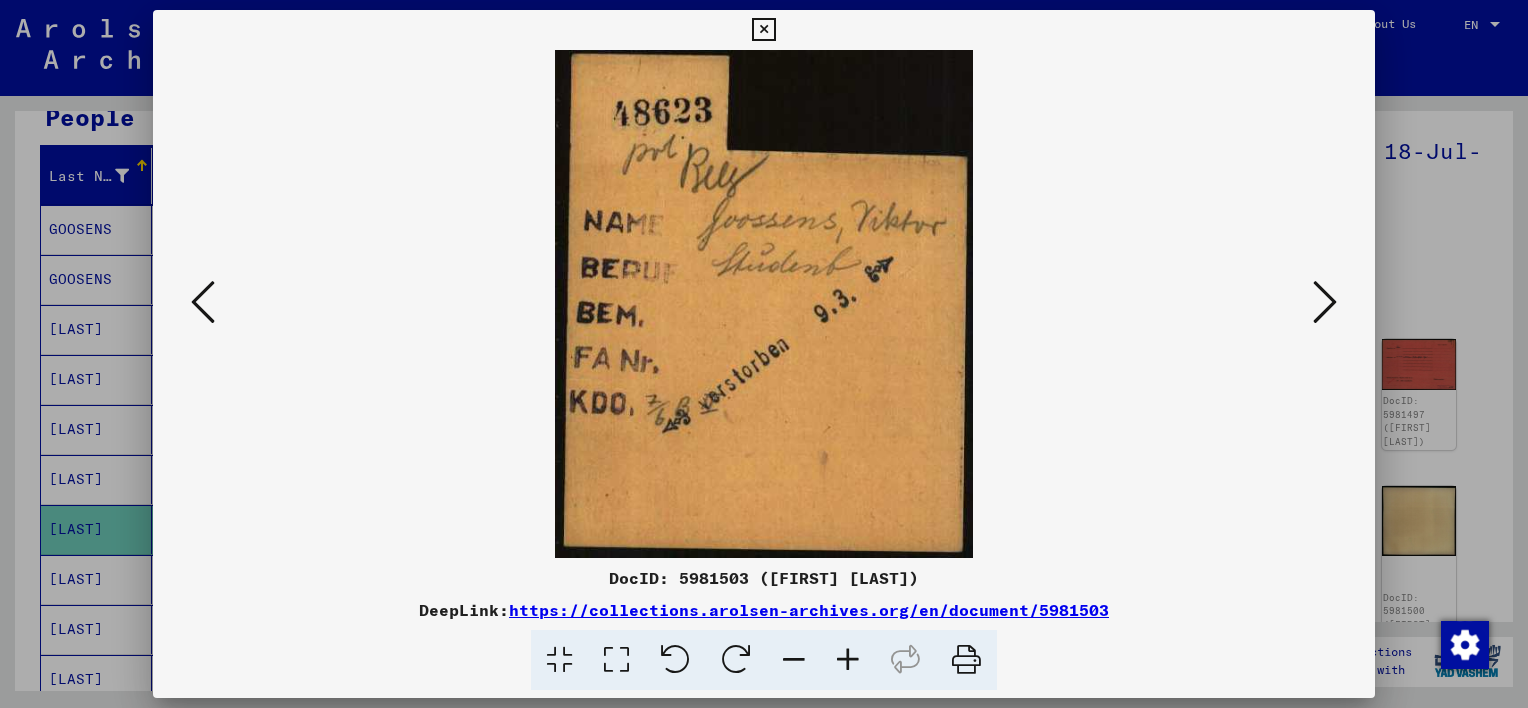 click at bounding box center [1325, 302] 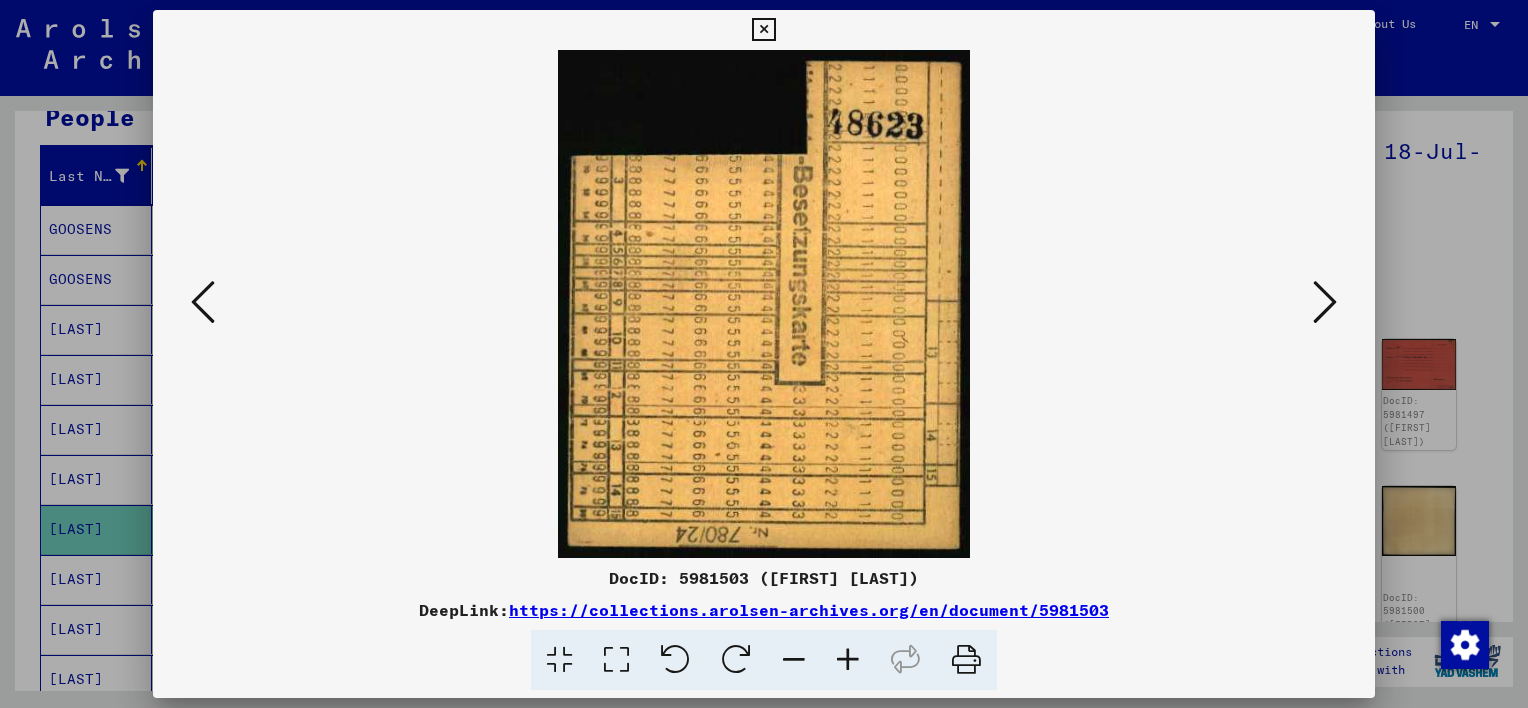 click at bounding box center [1325, 302] 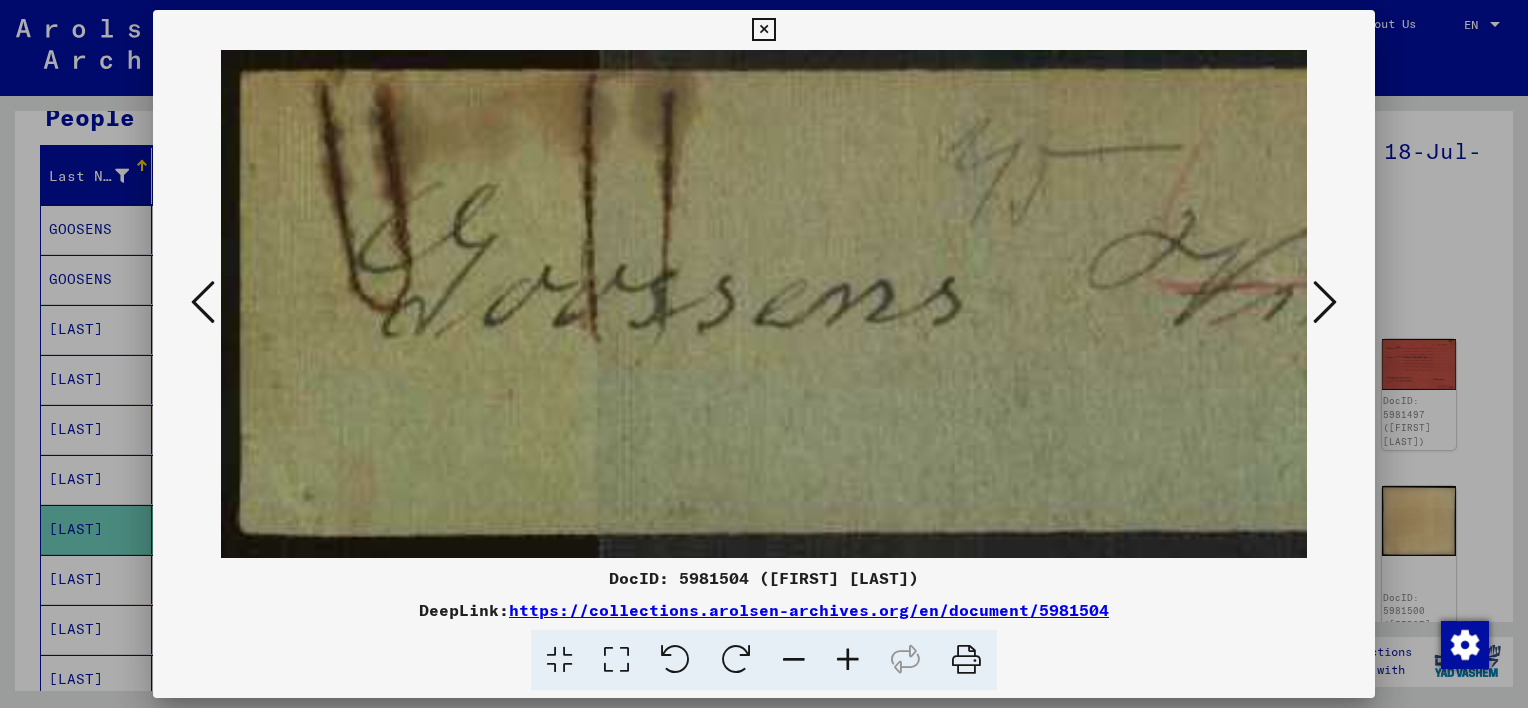 click at bounding box center [1325, 302] 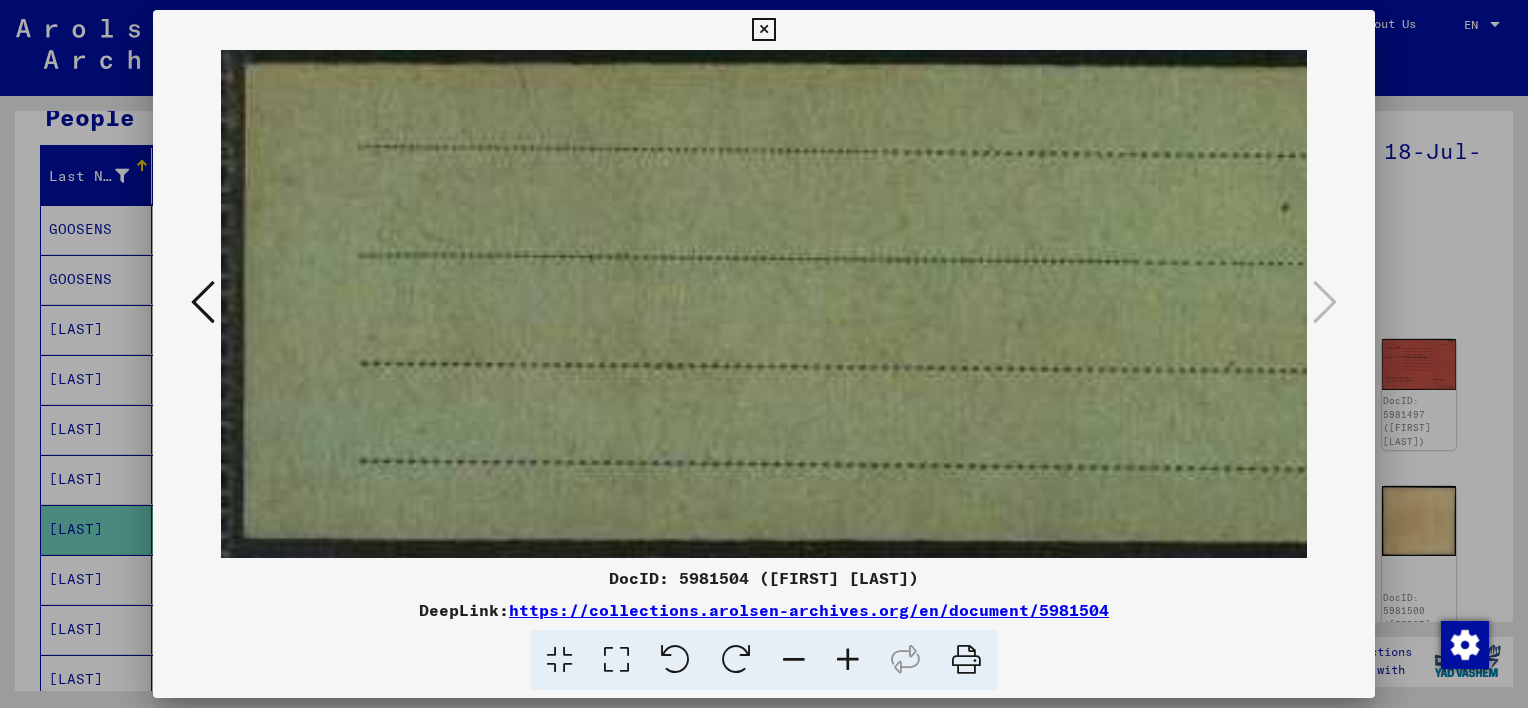 click at bounding box center [763, 30] 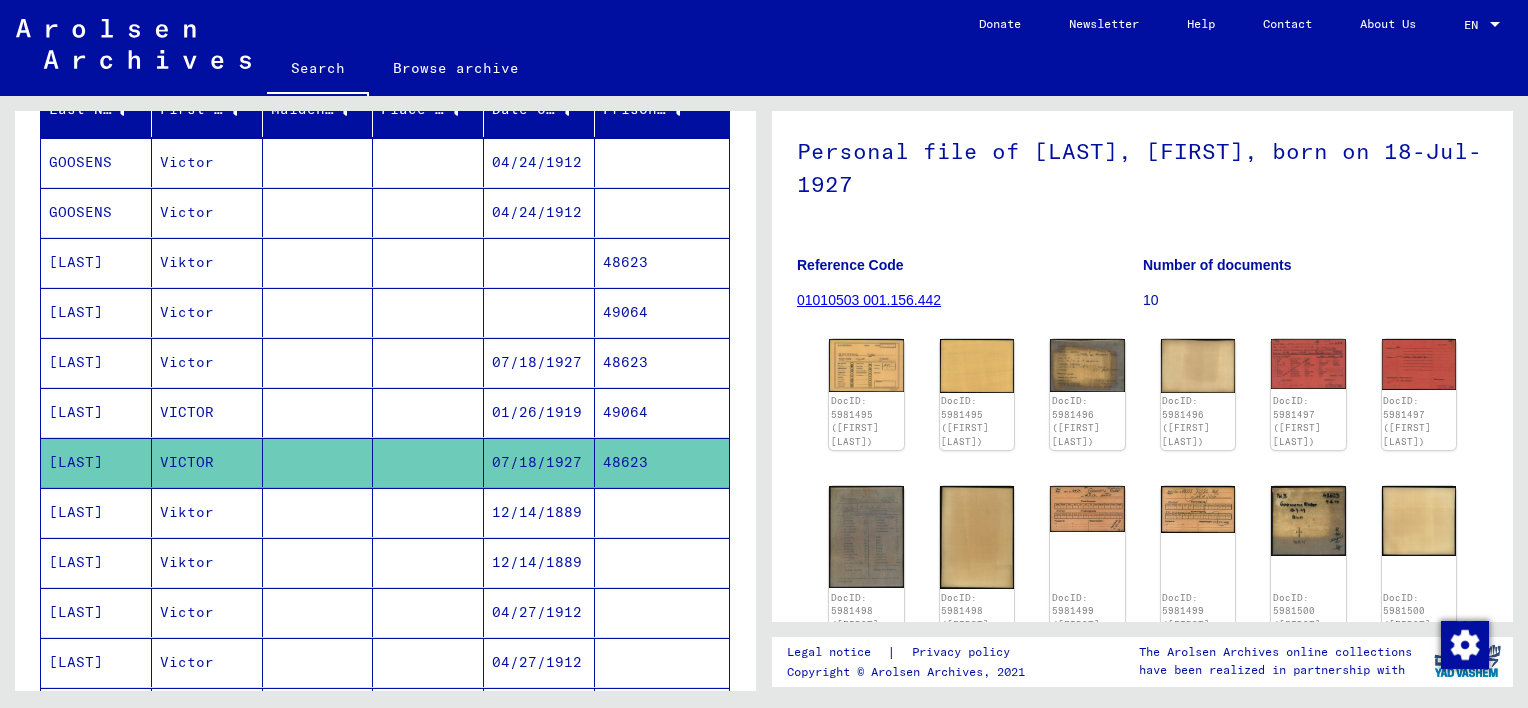 scroll, scrollTop: 300, scrollLeft: 0, axis: vertical 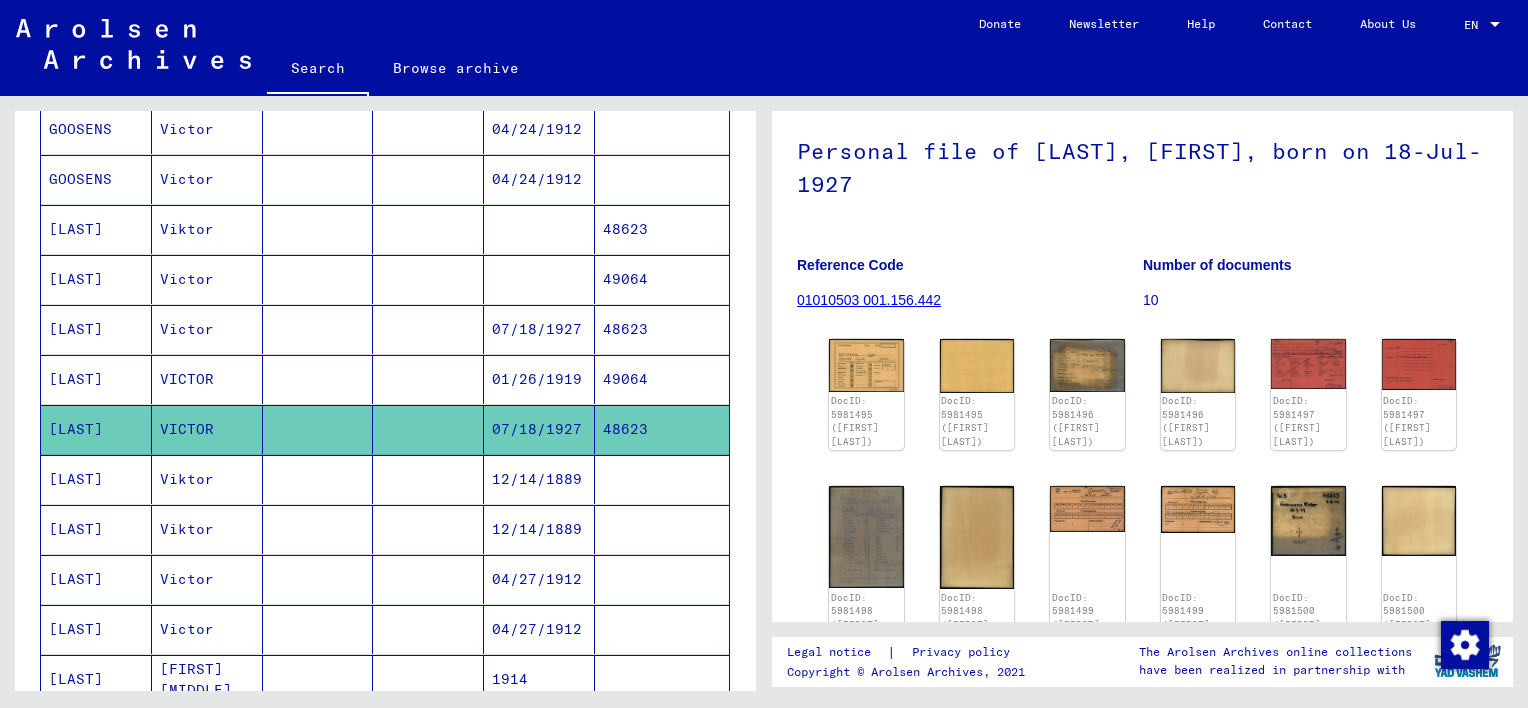 click on "07/18/1927" at bounding box center (539, 379) 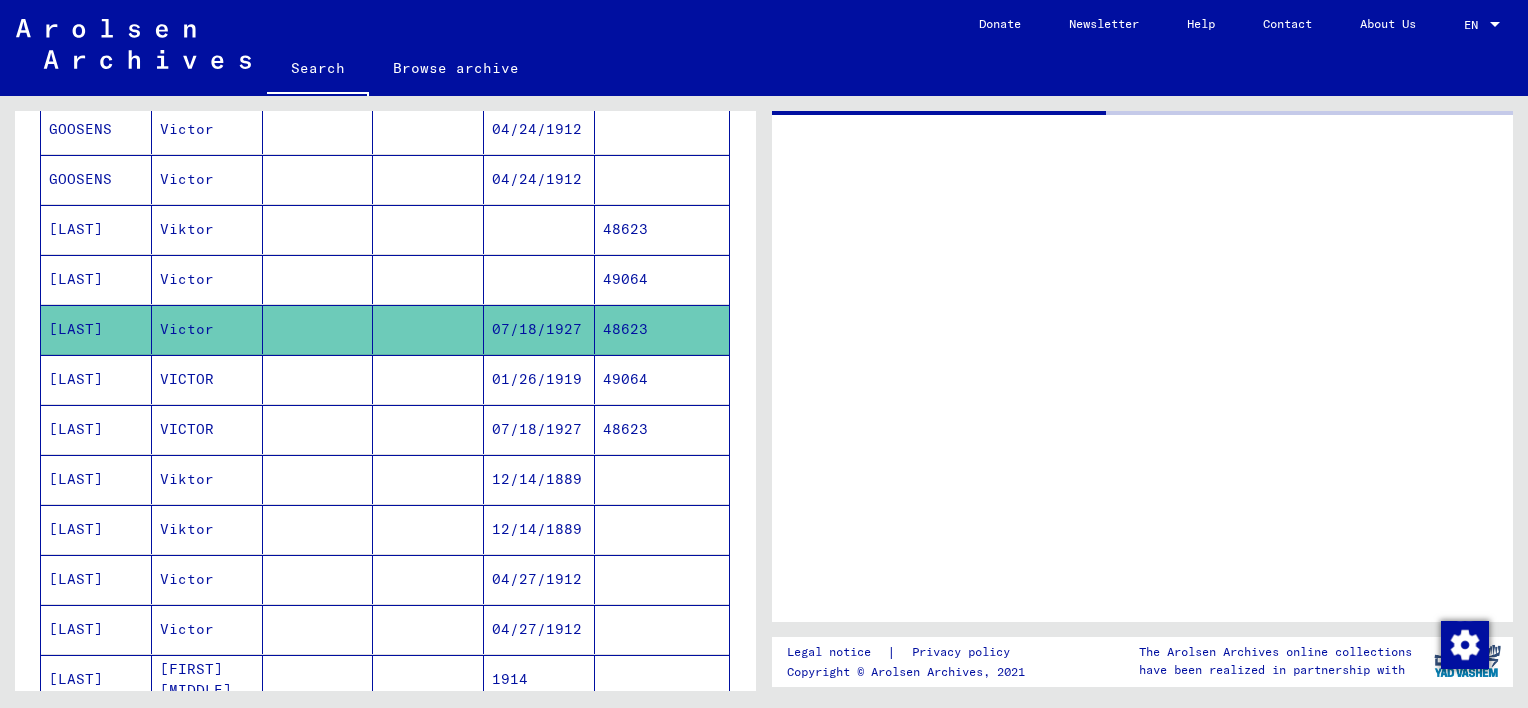 scroll, scrollTop: 0, scrollLeft: 0, axis: both 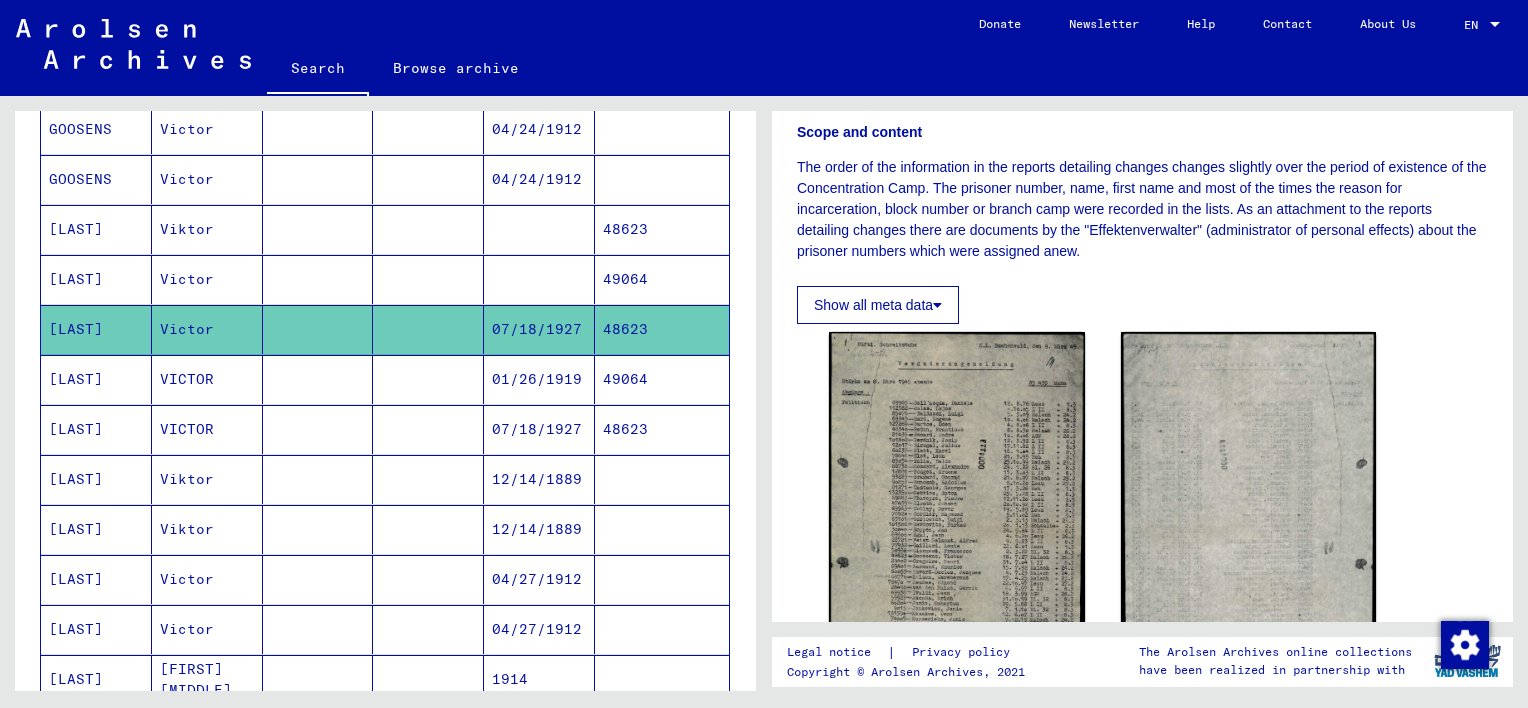 click at bounding box center (428, 329) 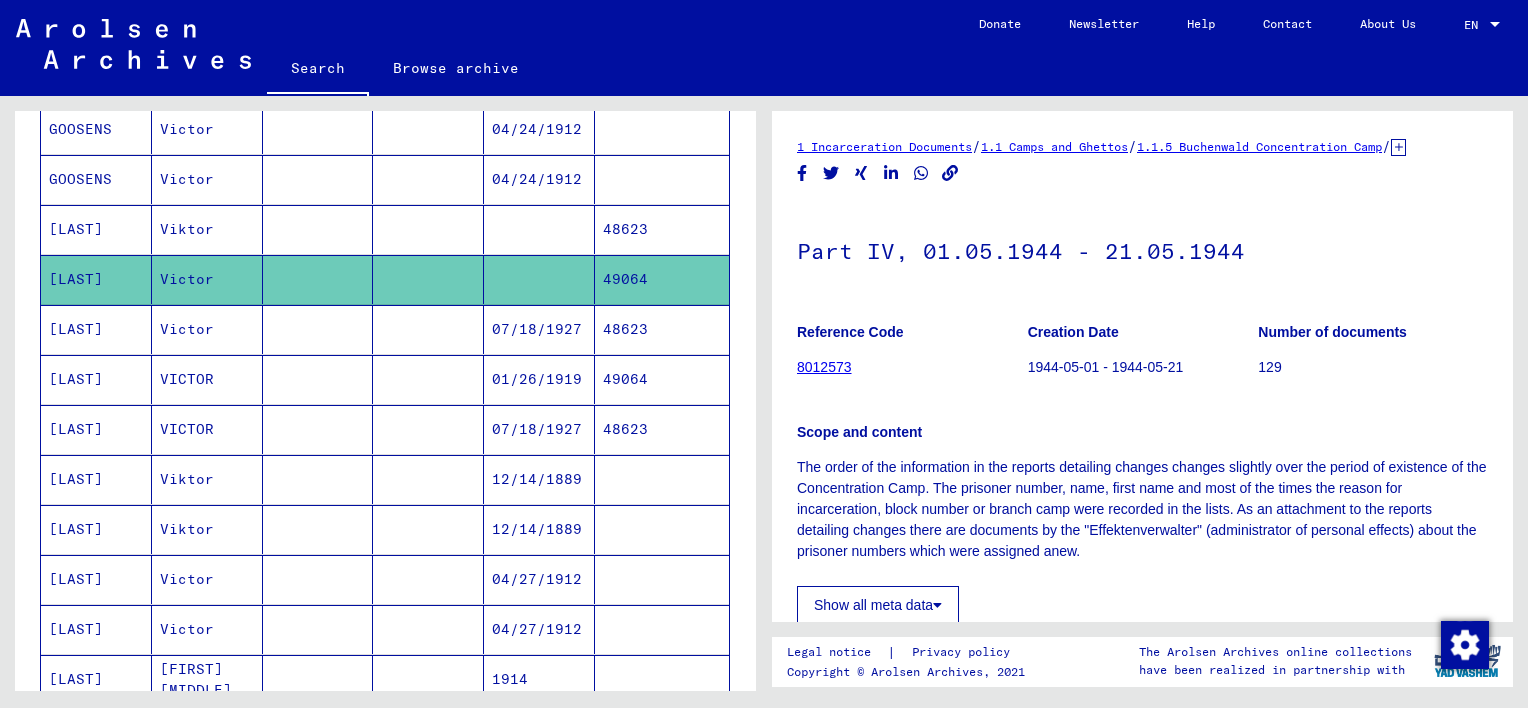 scroll, scrollTop: 0, scrollLeft: 0, axis: both 